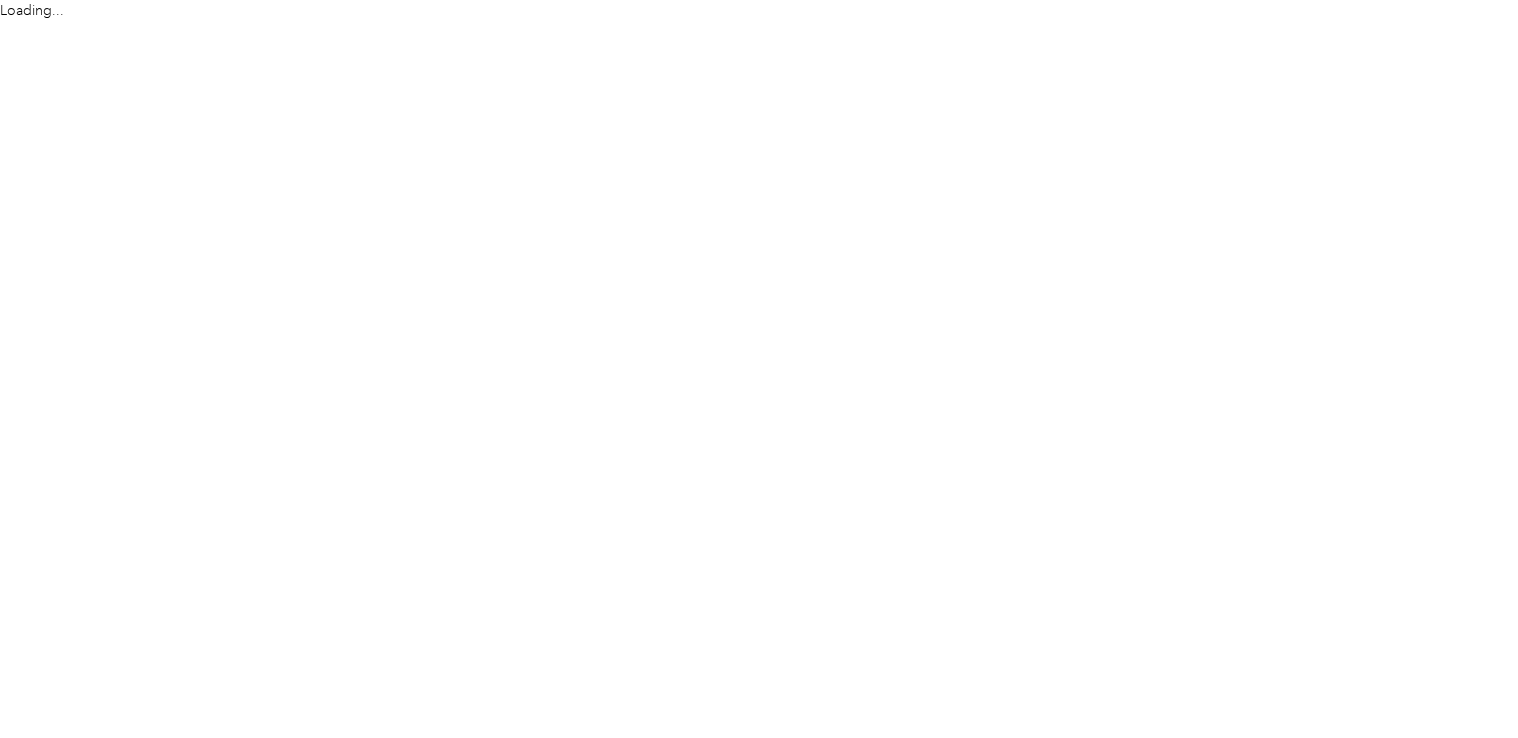 scroll, scrollTop: 0, scrollLeft: 0, axis: both 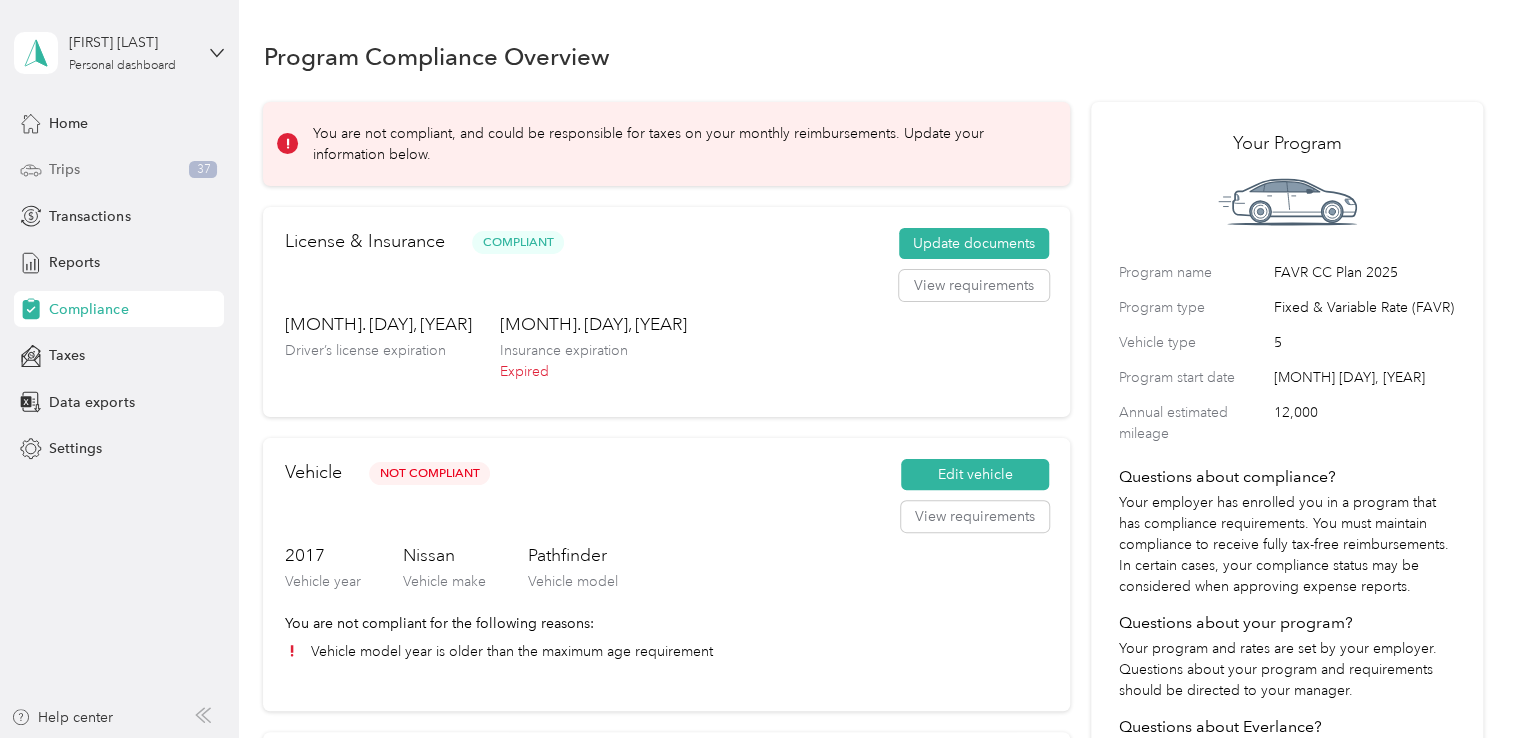 click on "Trips 37" at bounding box center [119, 170] 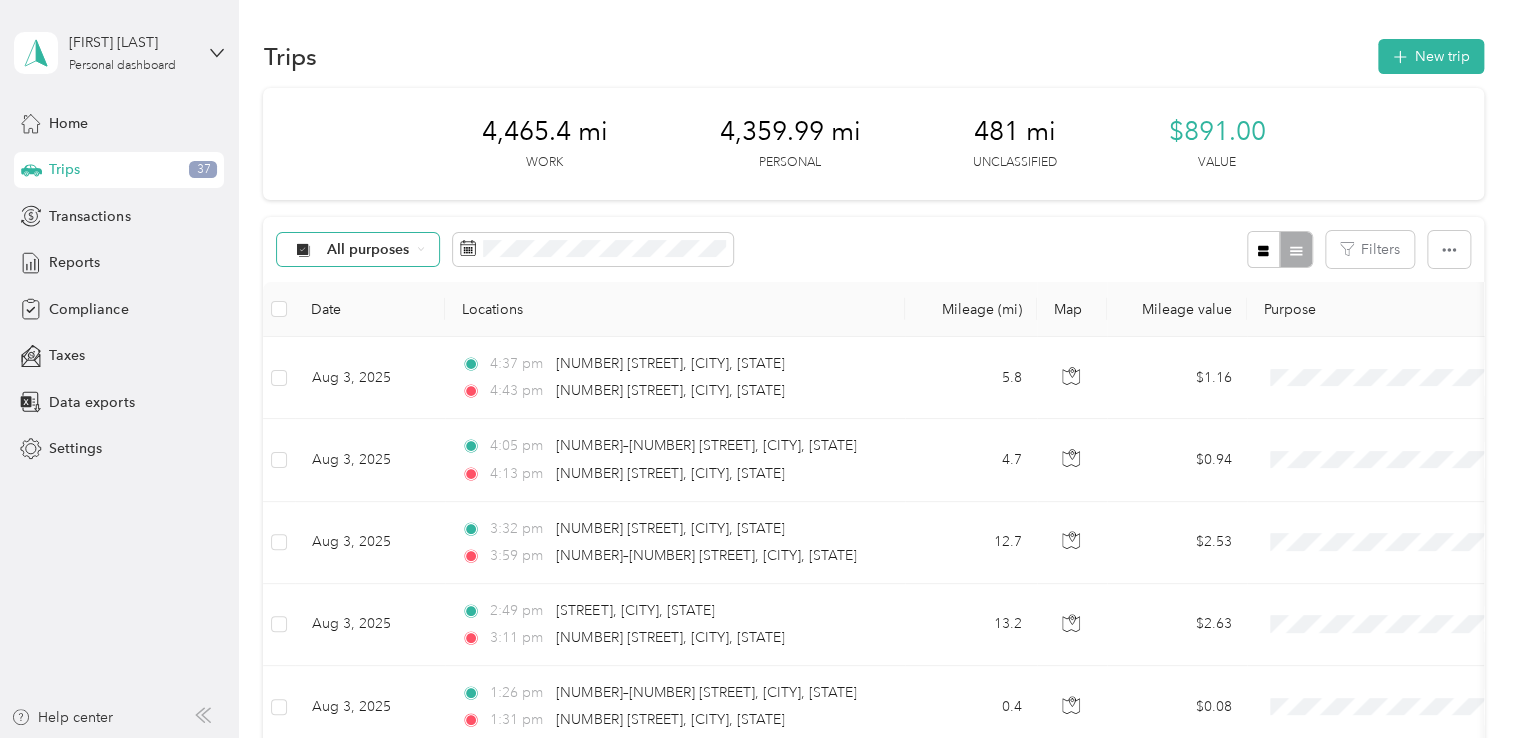 click on "All purposes" at bounding box center [368, 250] 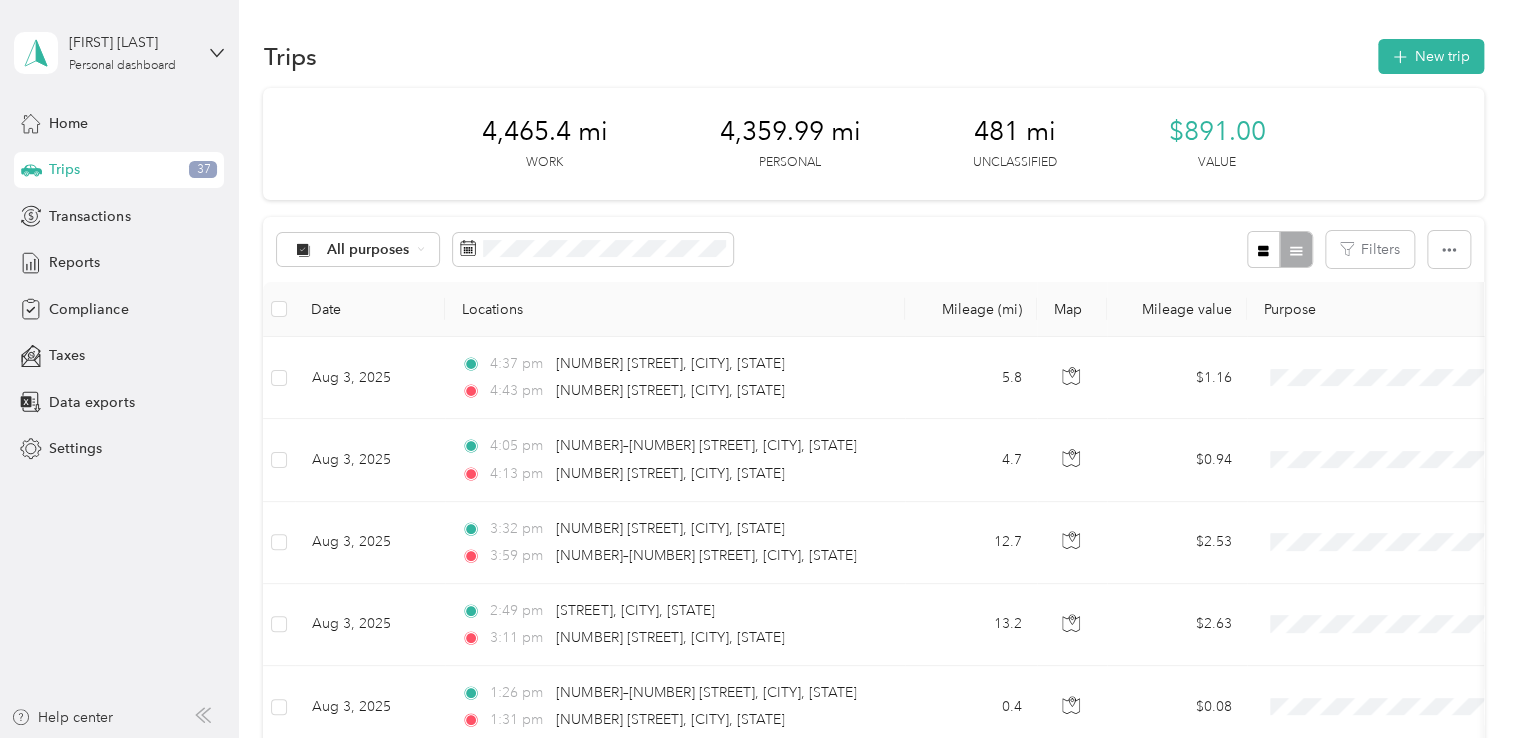 click on "Unclassified" at bounding box center (372, 316) 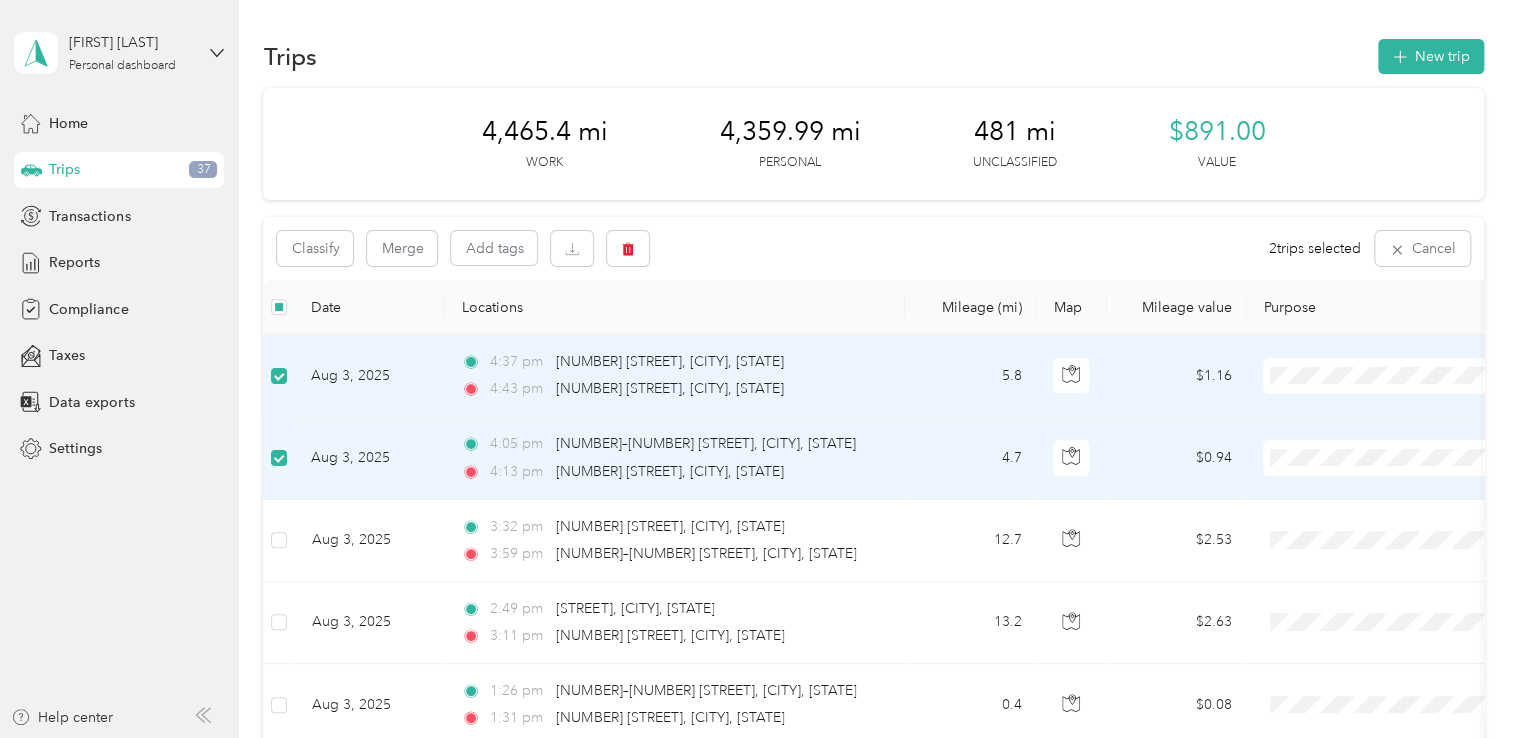 scroll, scrollTop: 100, scrollLeft: 0, axis: vertical 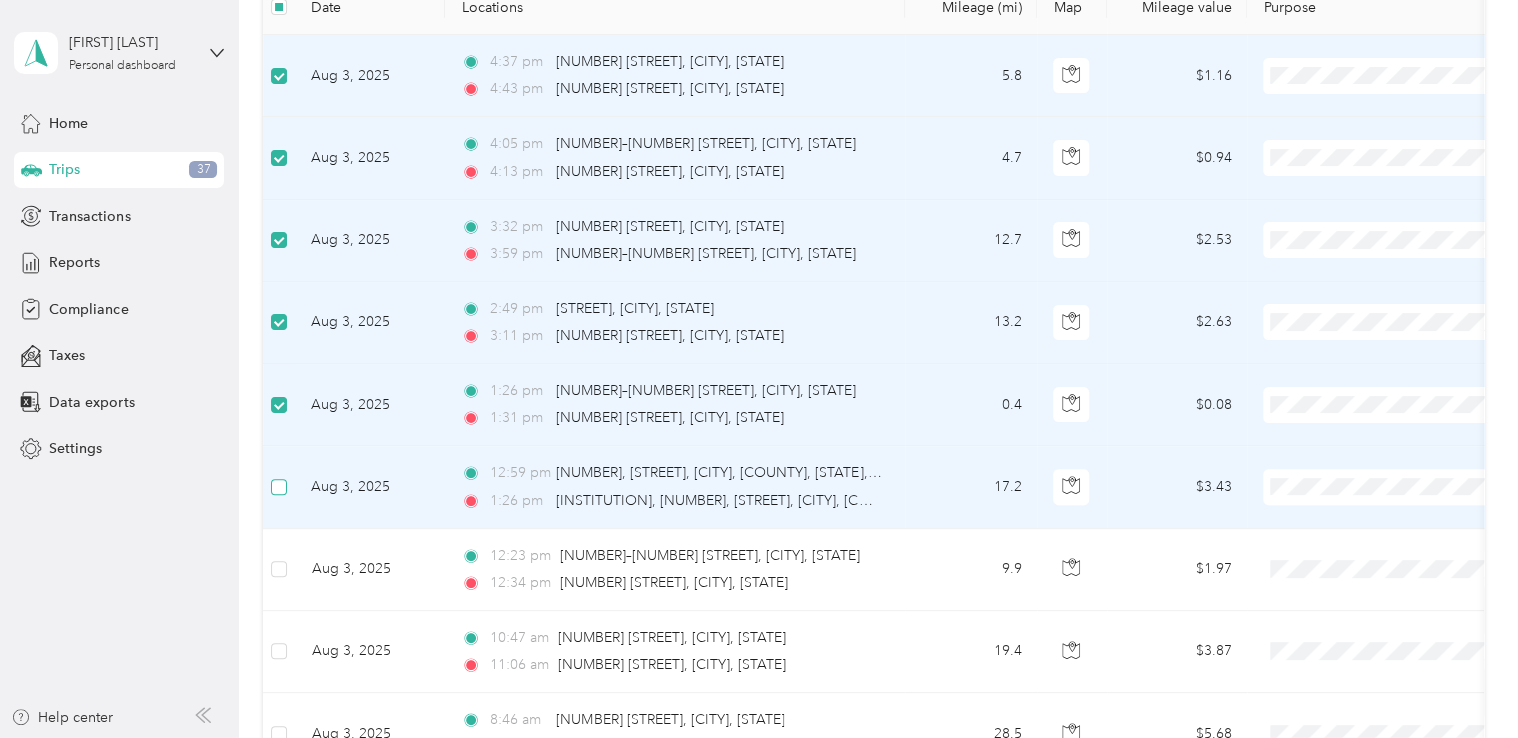 click at bounding box center [279, 487] 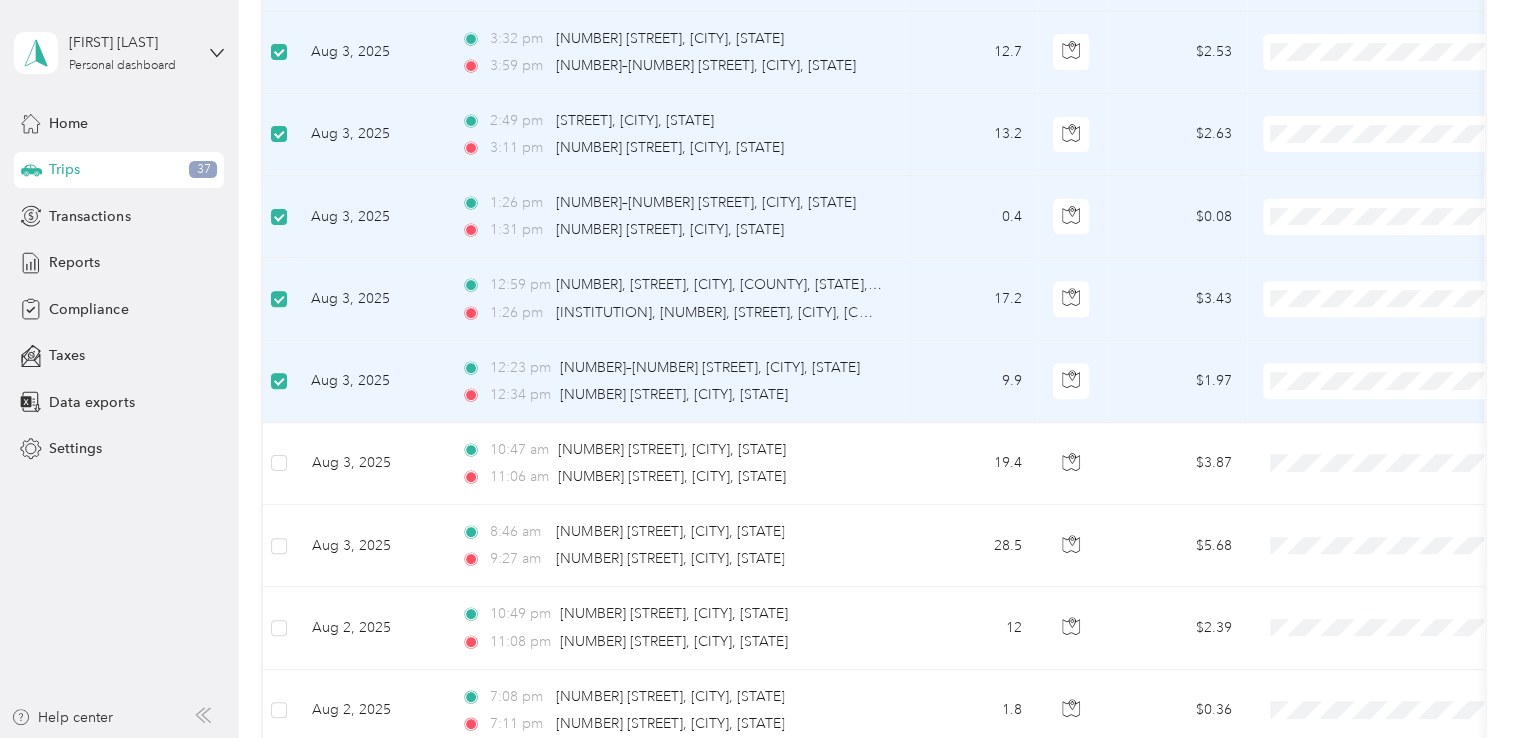 scroll, scrollTop: 500, scrollLeft: 0, axis: vertical 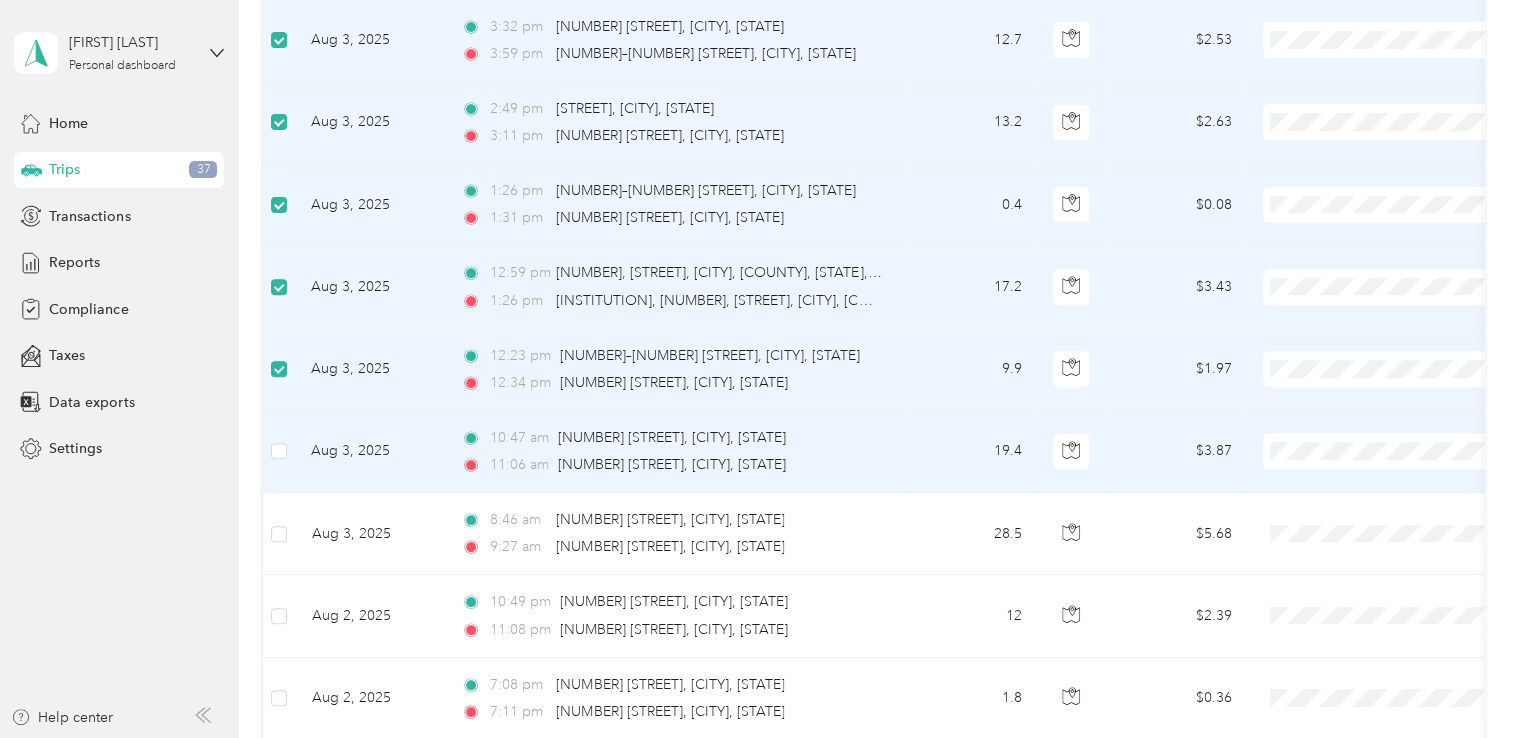 click at bounding box center (279, 452) 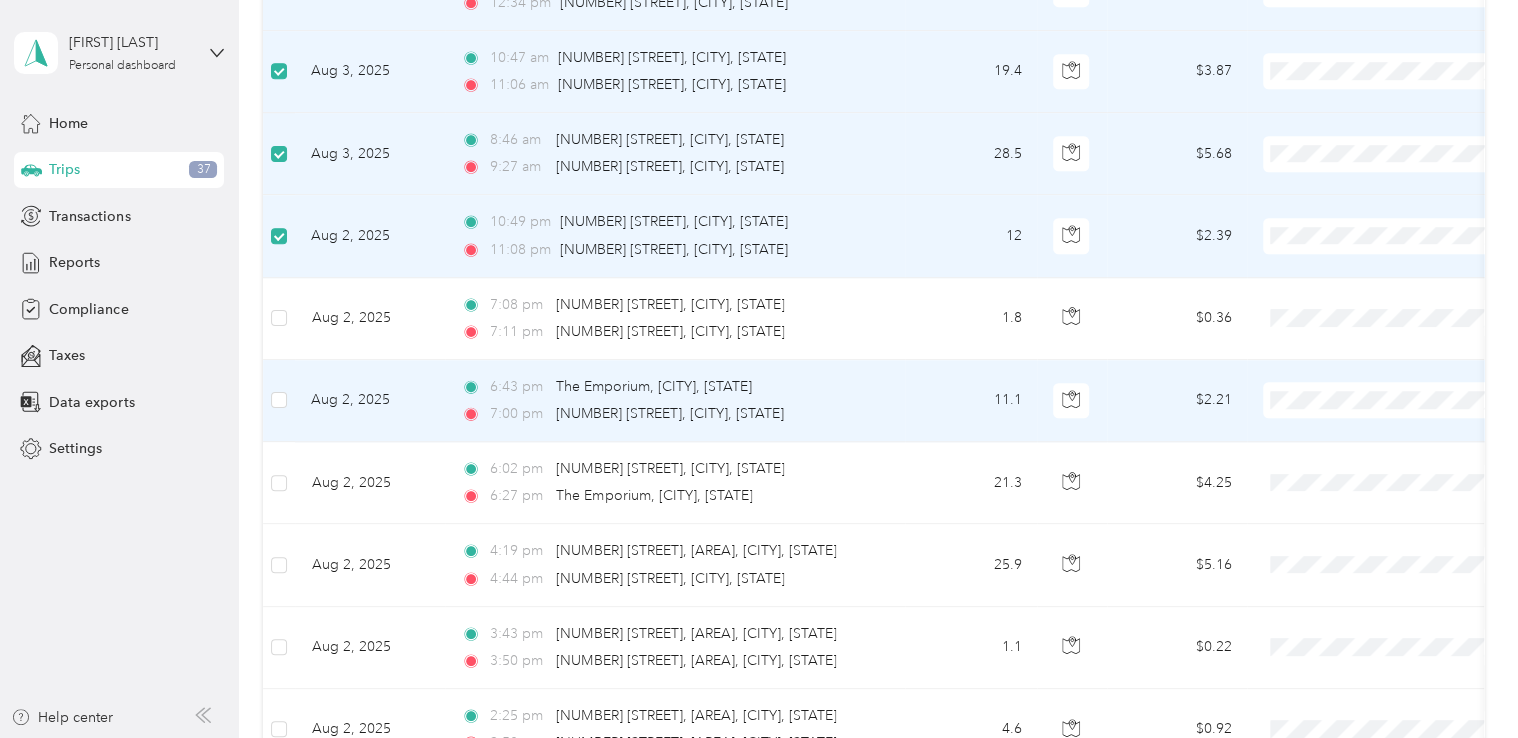 scroll, scrollTop: 900, scrollLeft: 0, axis: vertical 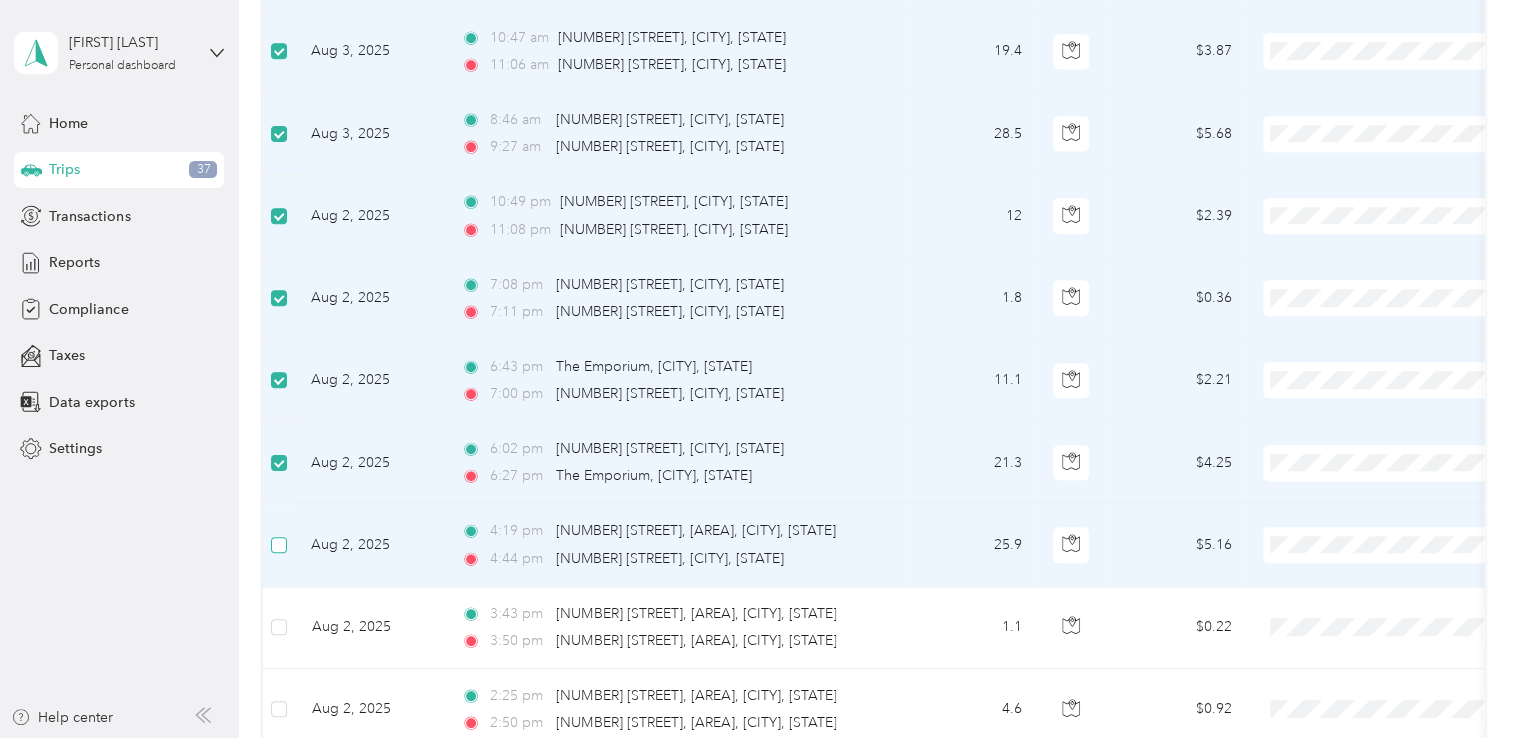 click at bounding box center [279, 545] 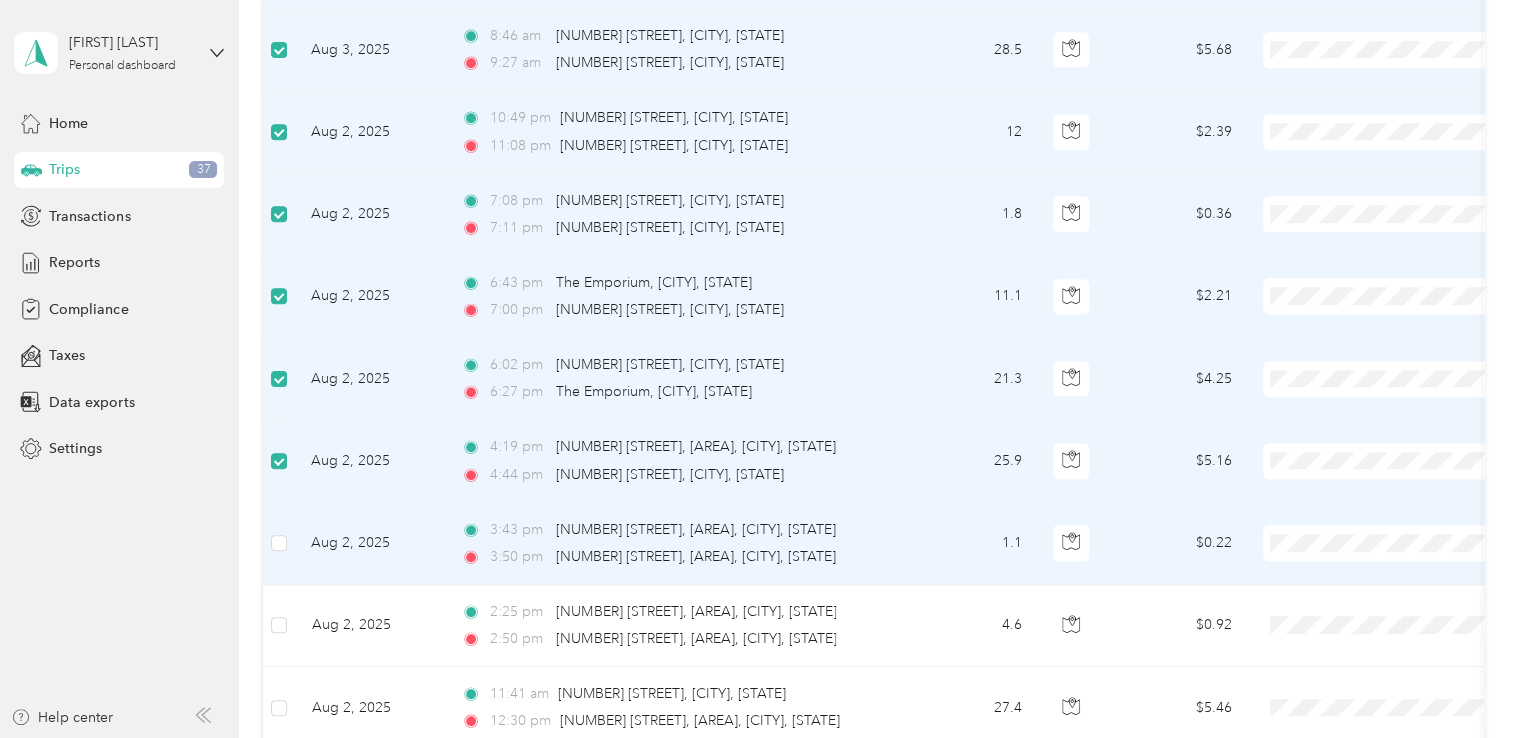 scroll, scrollTop: 1100, scrollLeft: 0, axis: vertical 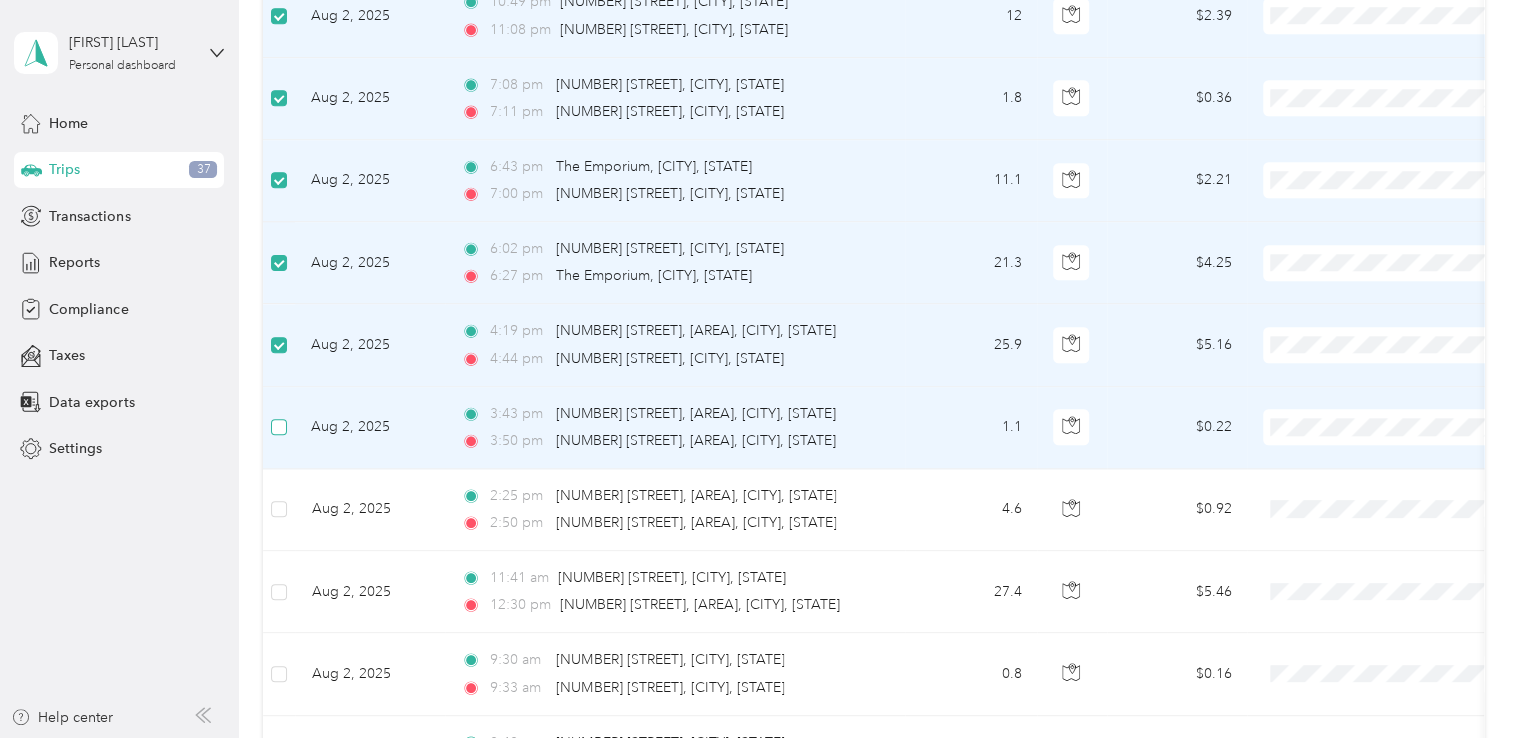 click at bounding box center (279, 427) 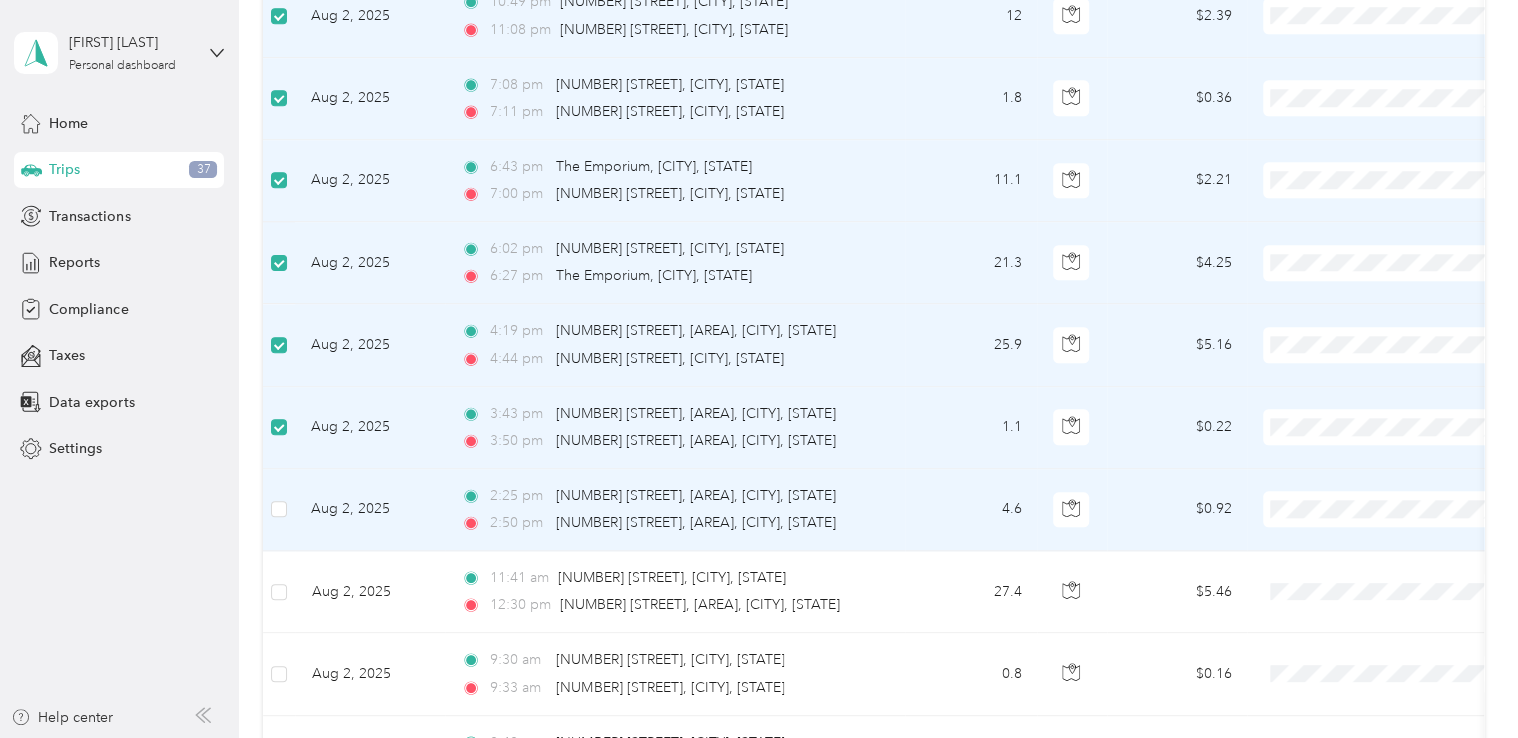 click at bounding box center [279, 510] 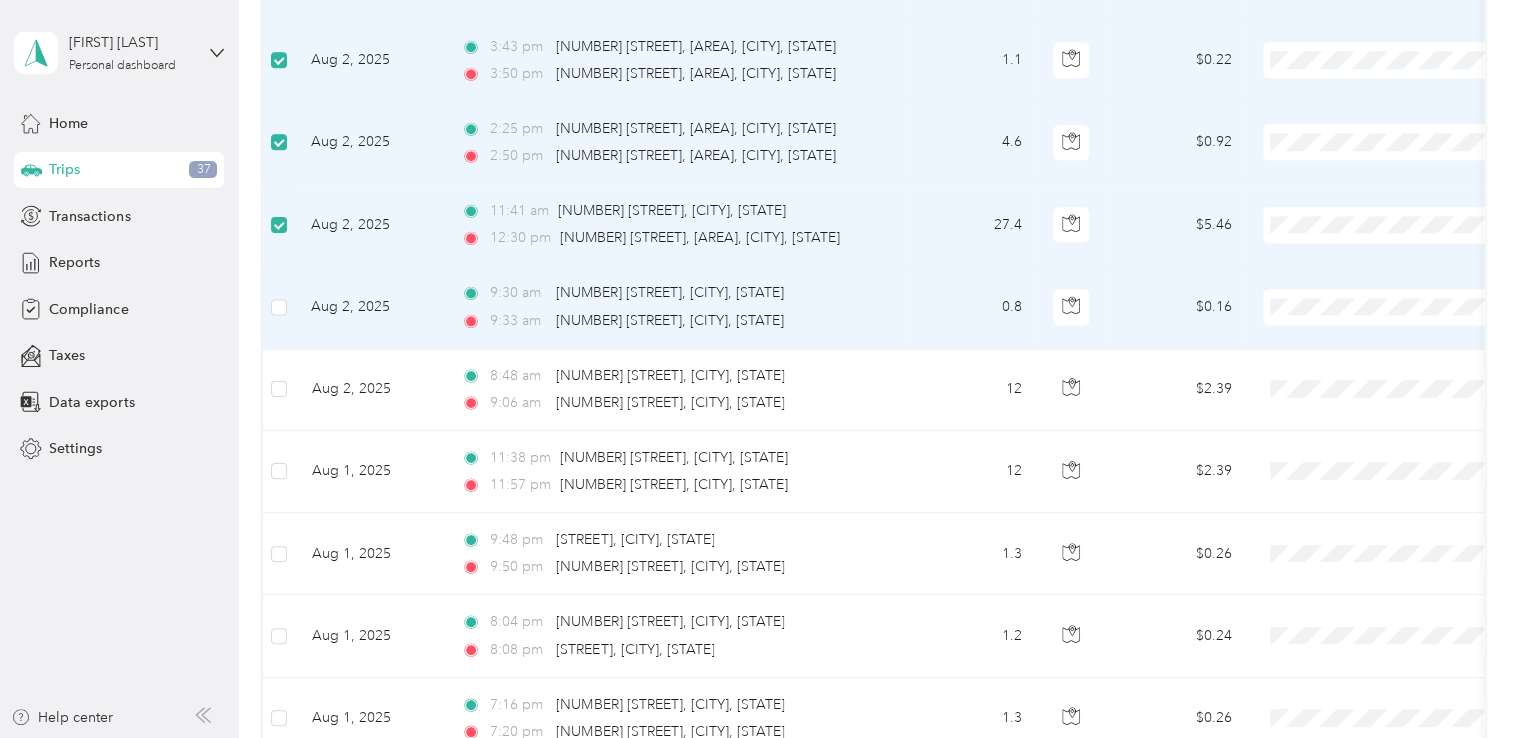 scroll, scrollTop: 1500, scrollLeft: 0, axis: vertical 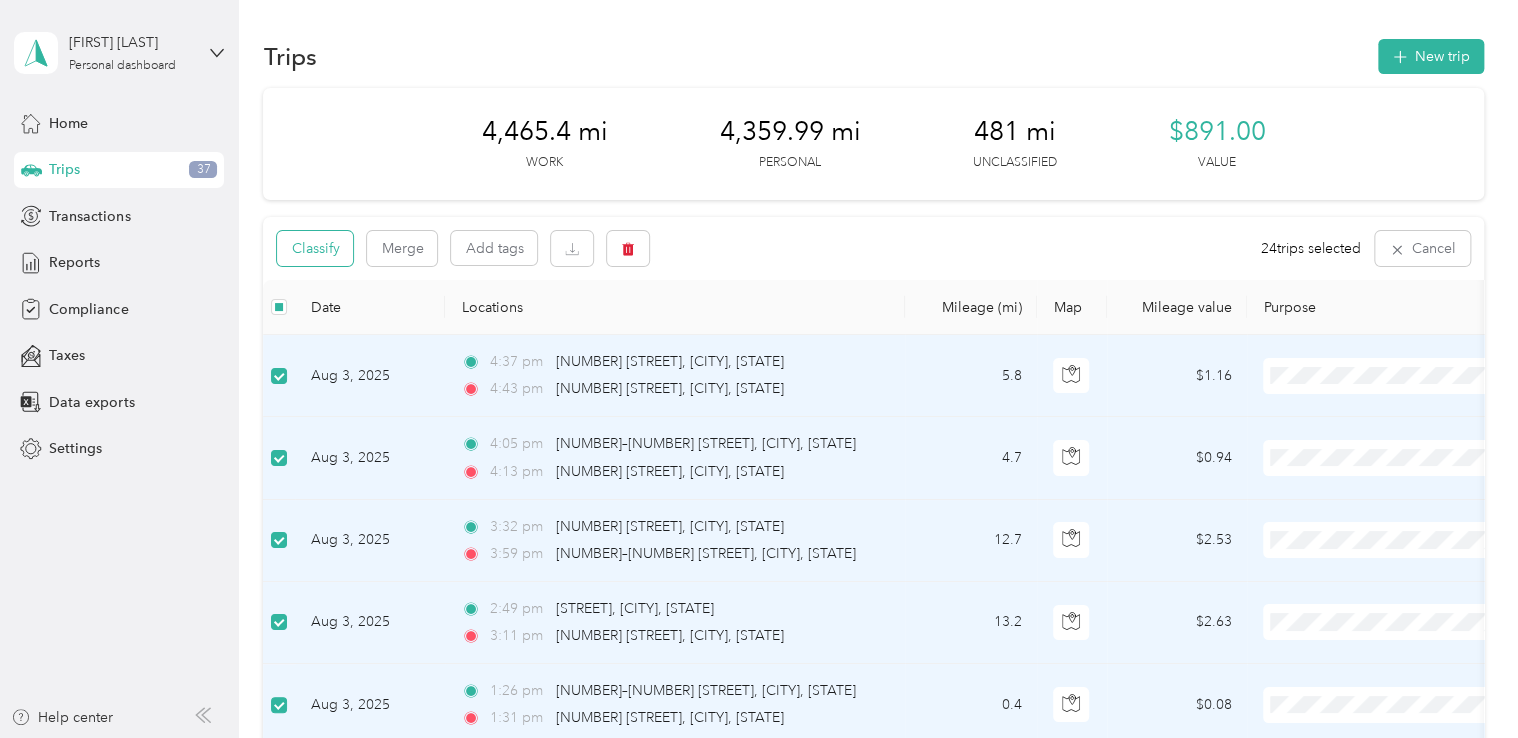 click on "Classify" at bounding box center [315, 248] 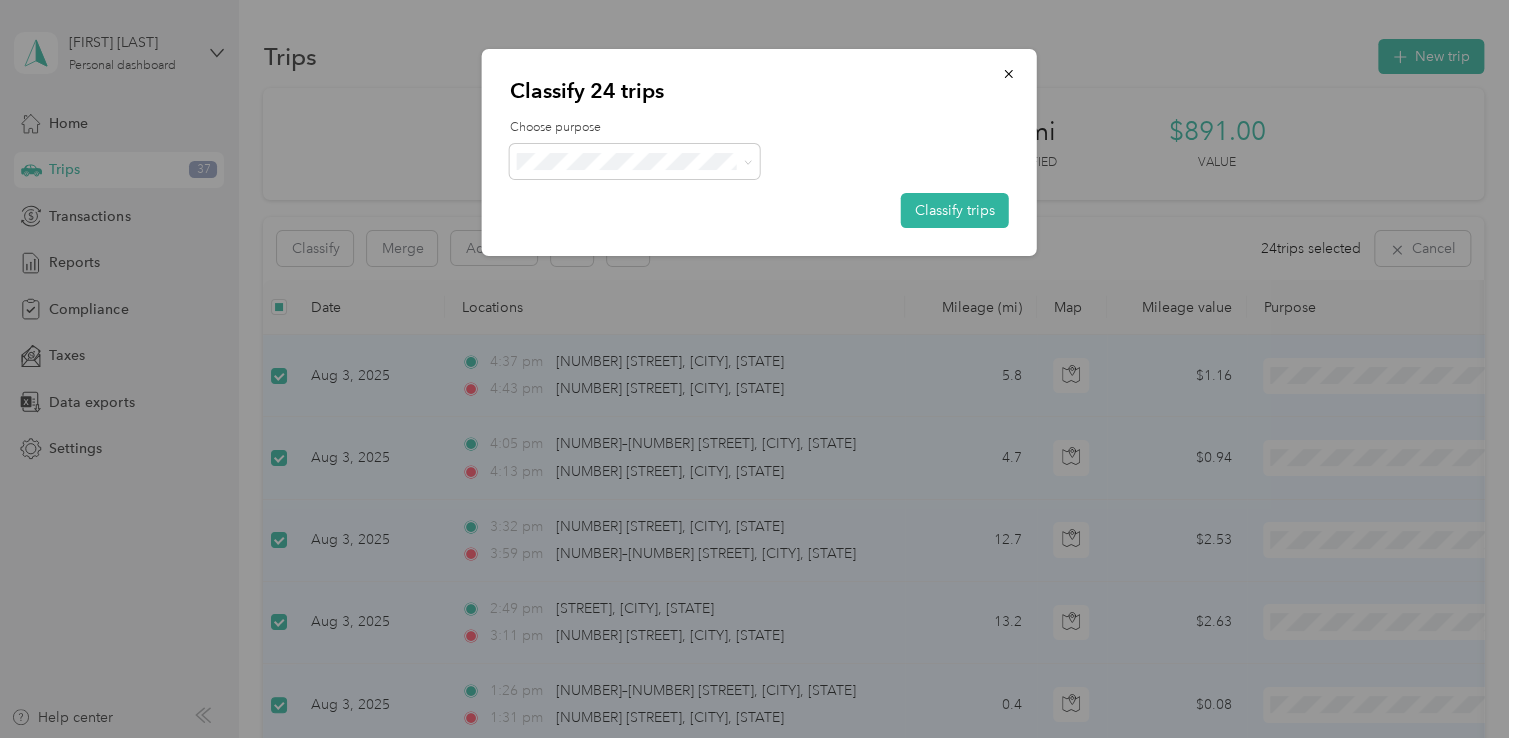 click on "Personal" at bounding box center (652, 229) 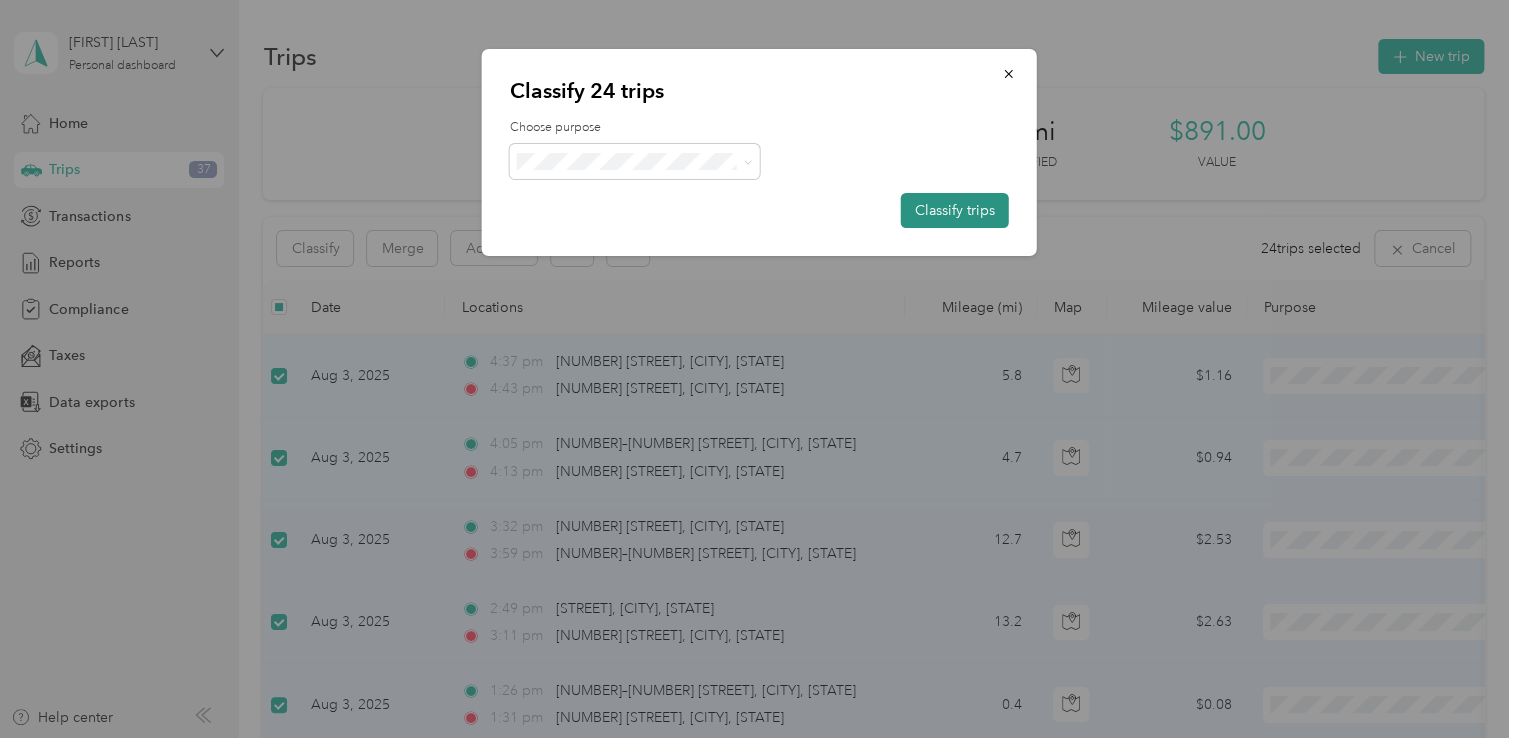 click on "Classify trips" at bounding box center [955, 210] 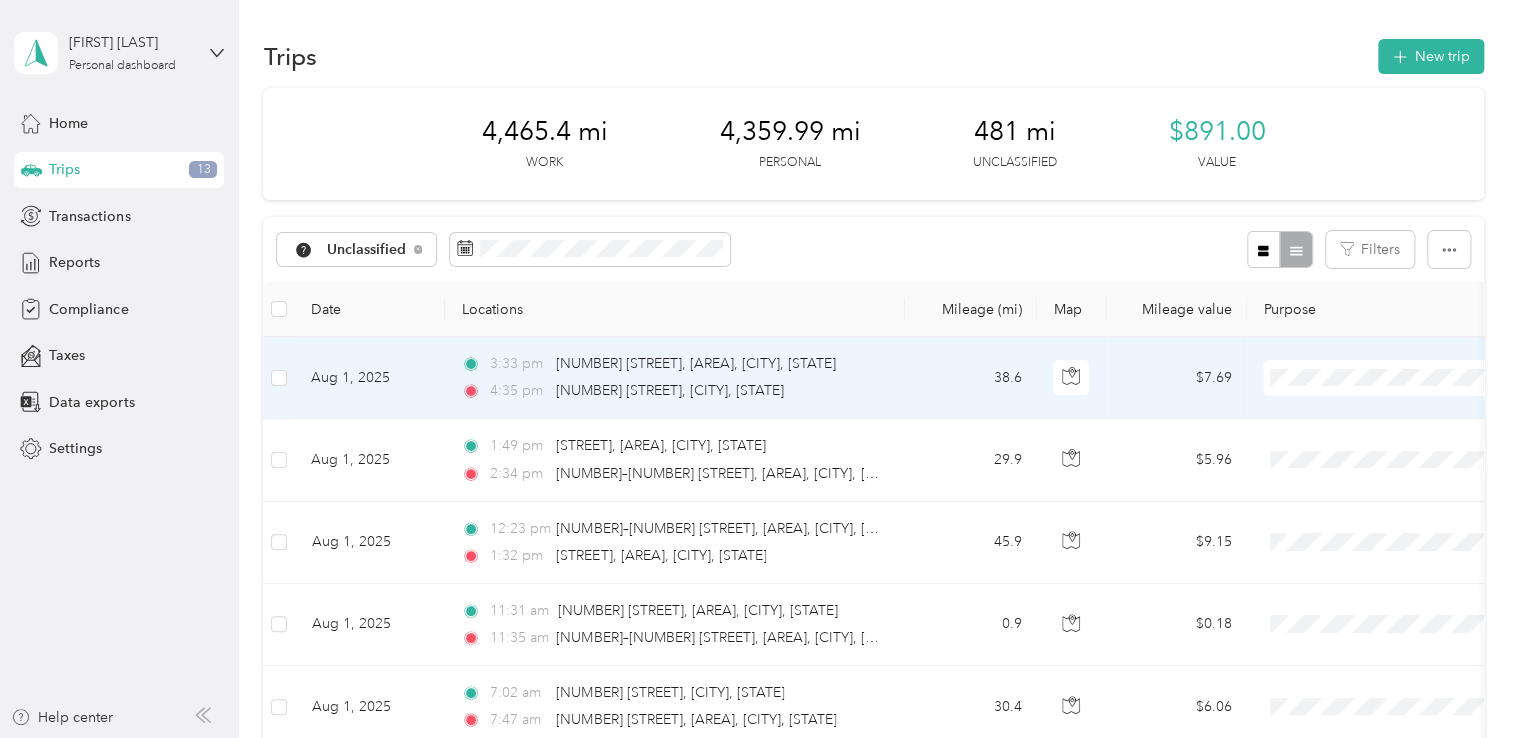 click on "Community Coffee" at bounding box center (1388, 414) 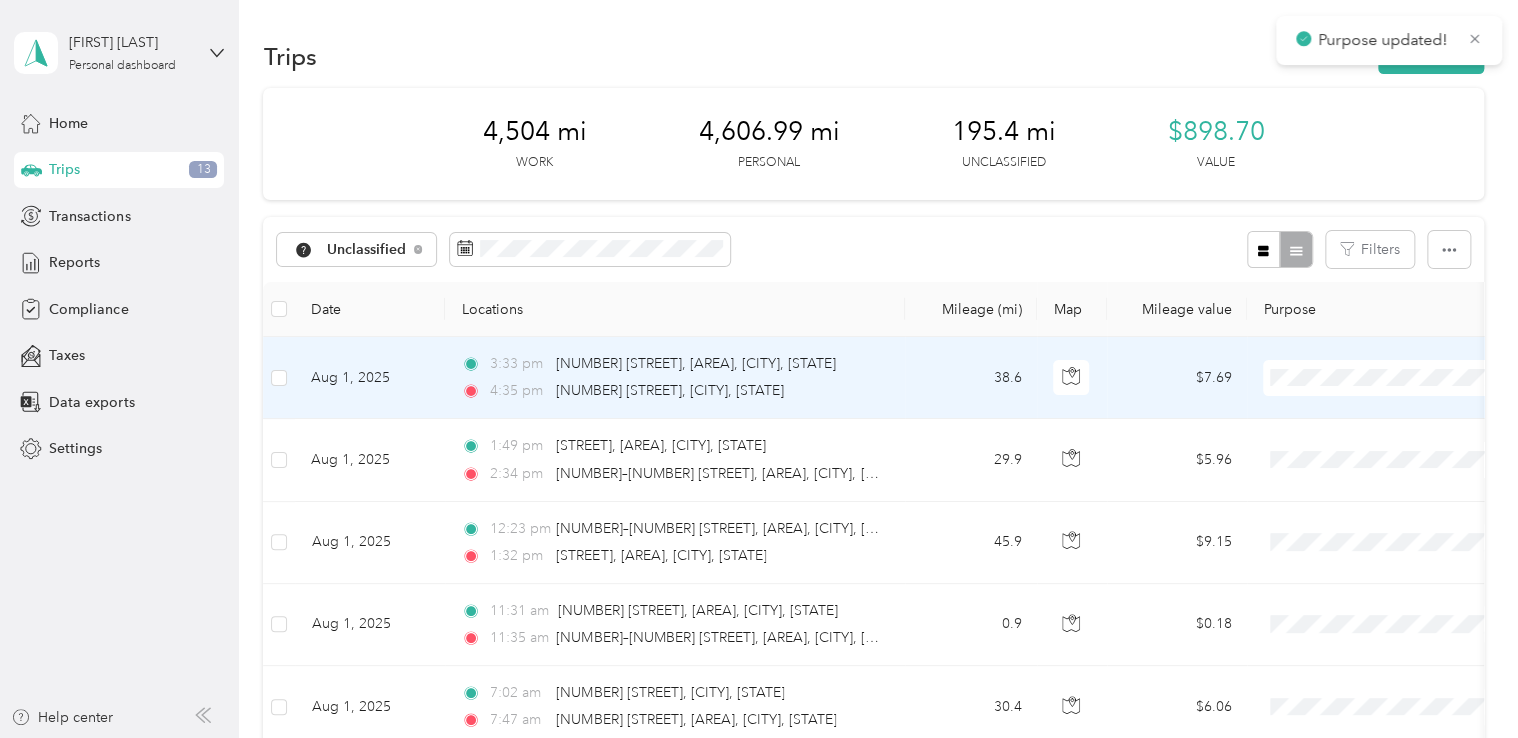 click at bounding box center (1387, 378) 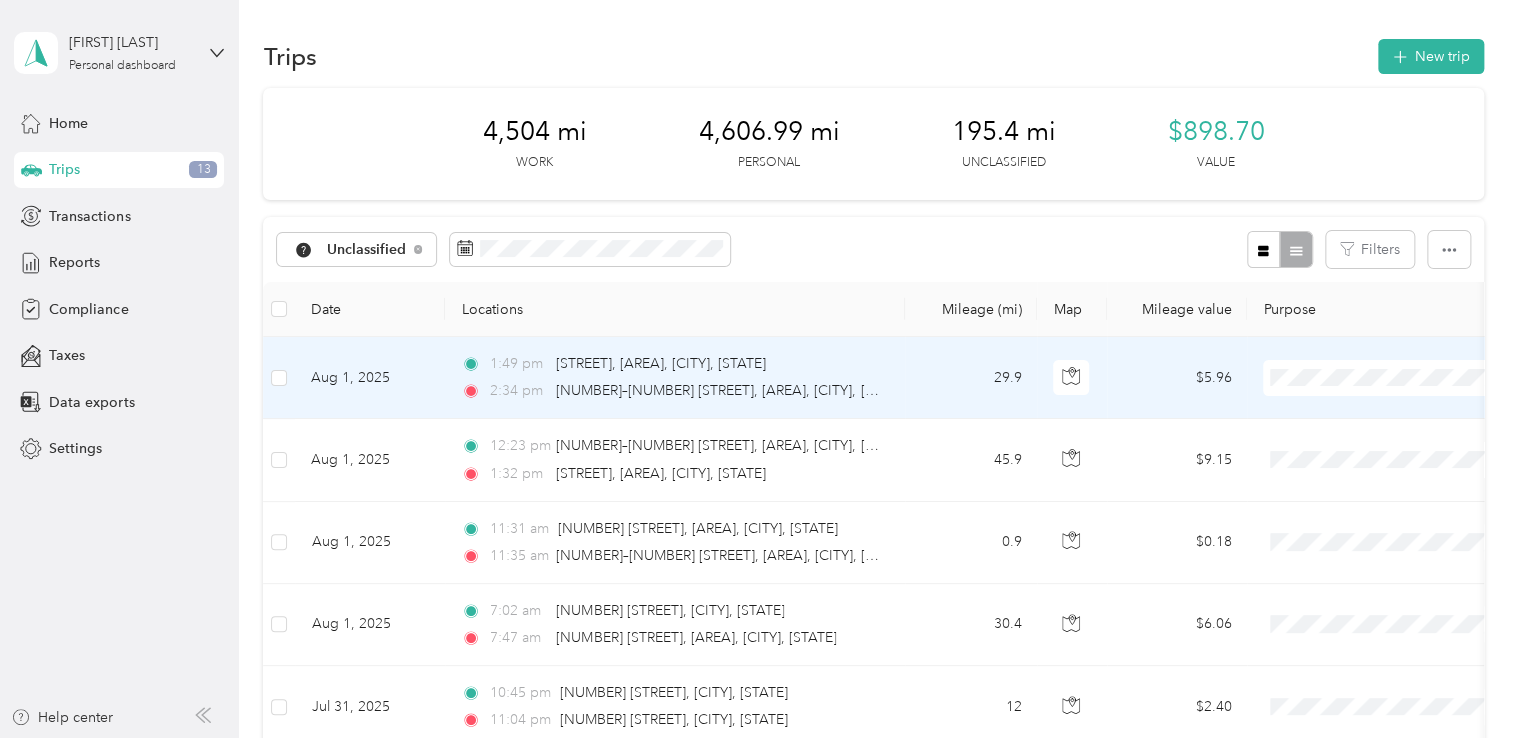 click on "Community Coffee" at bounding box center [1405, 414] 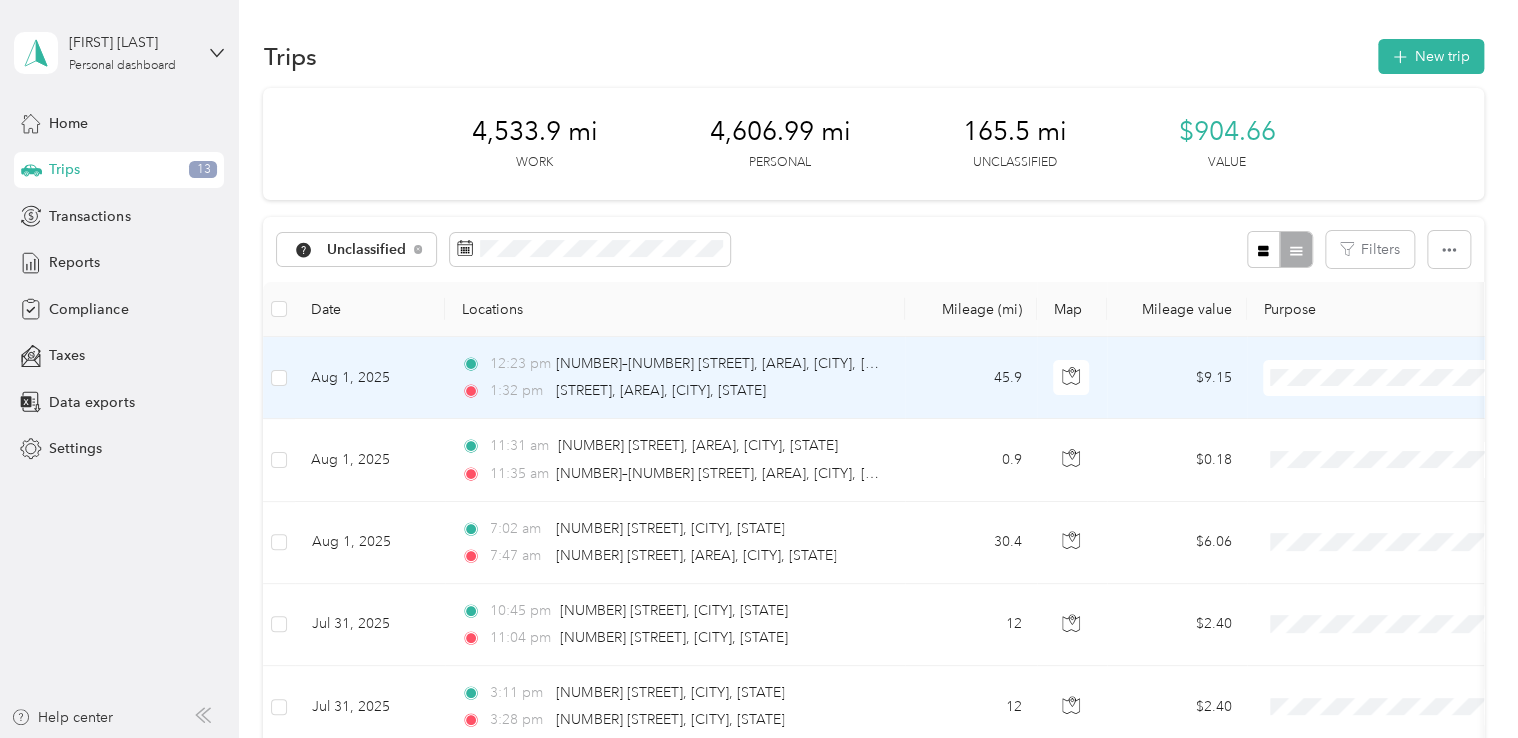 click on "Community Coffee" at bounding box center (1405, 412) 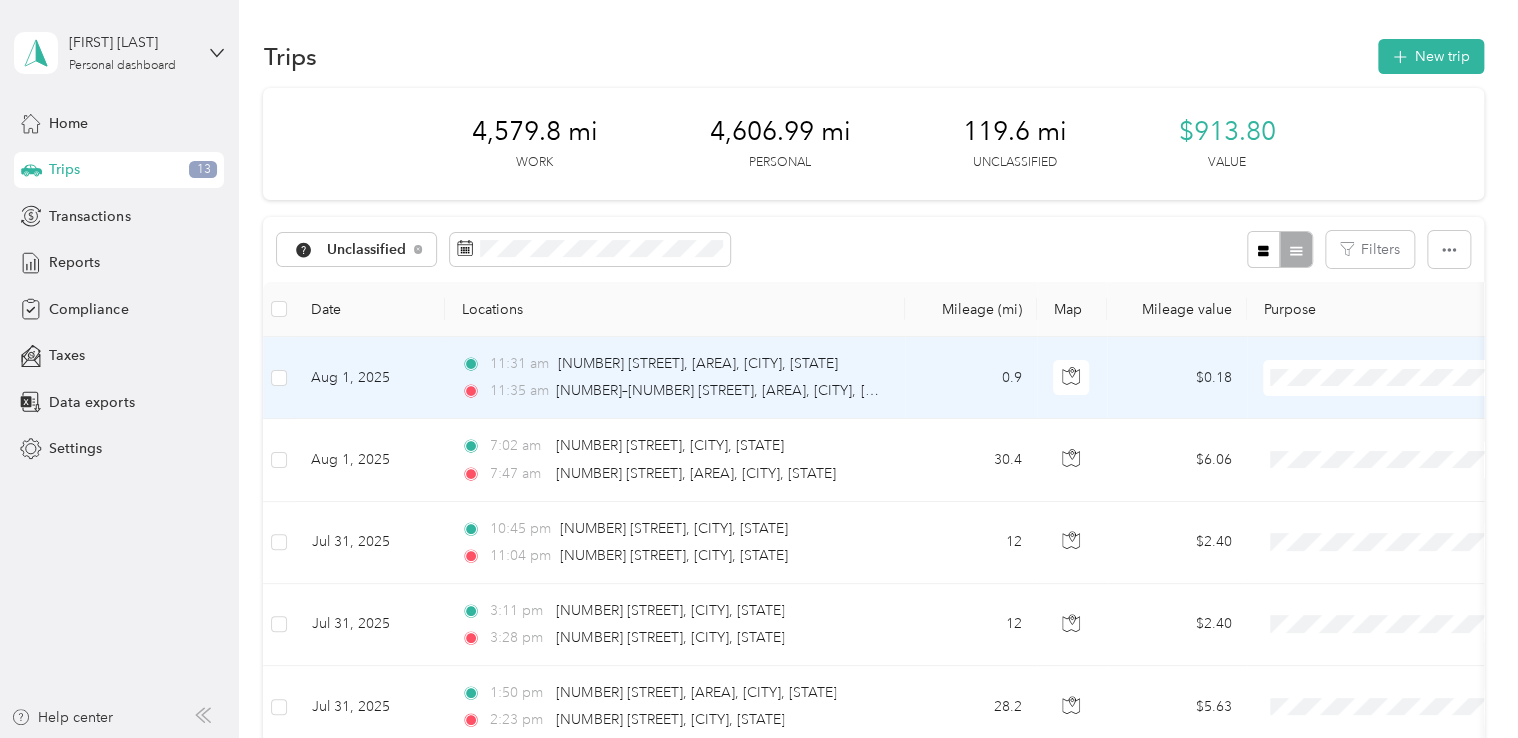 click on "Community Coffee" at bounding box center [1405, 414] 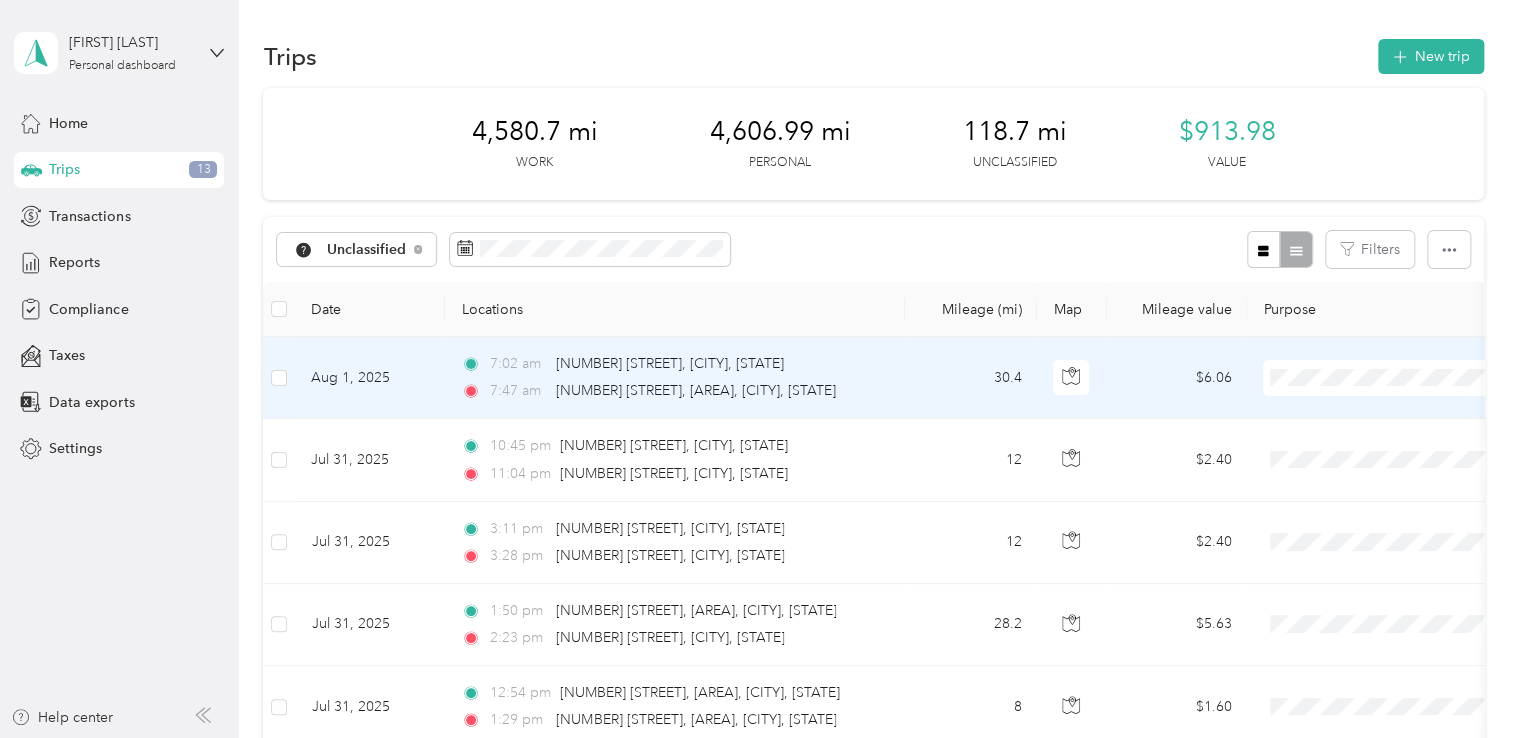 click on "Community Coffee" at bounding box center [1405, 412] 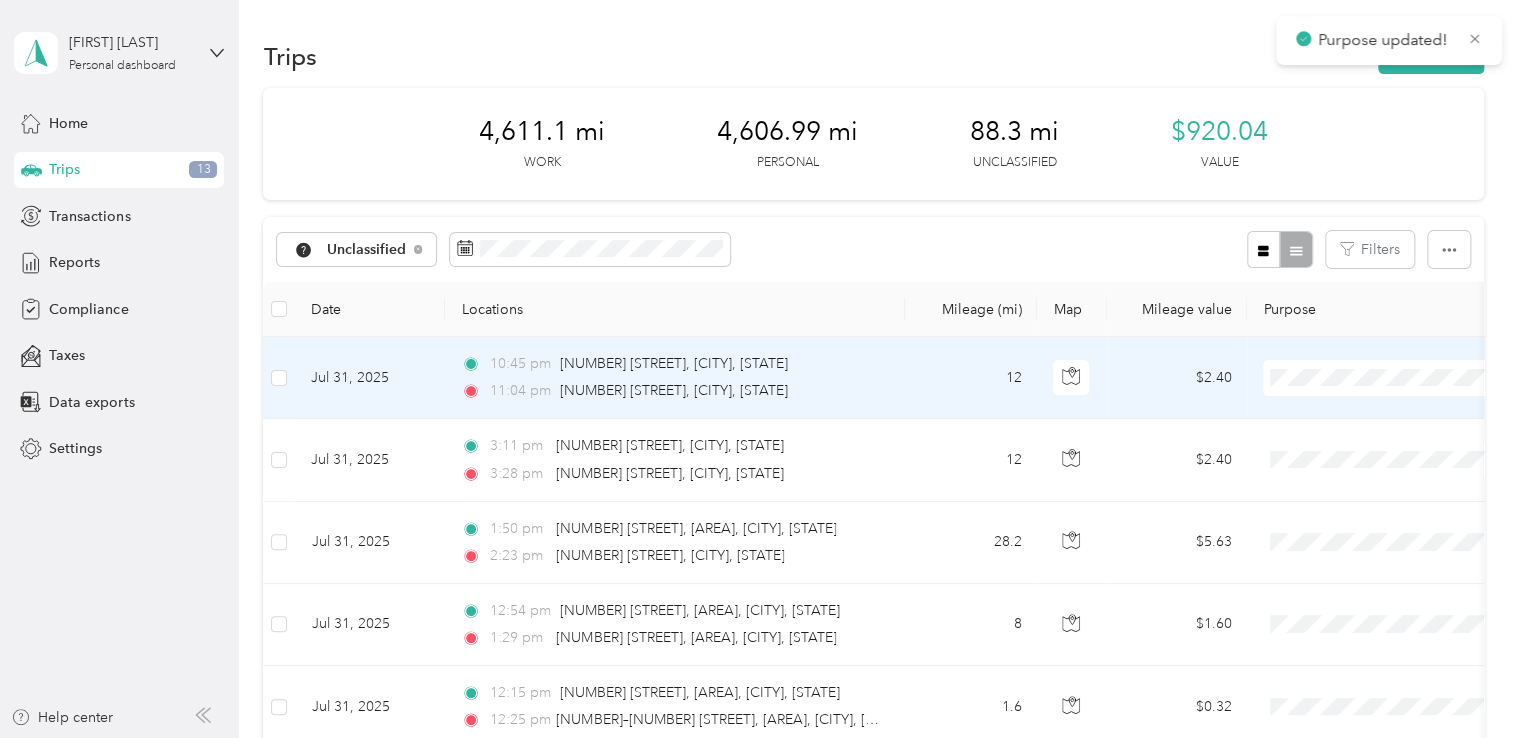 click at bounding box center [1387, 378] 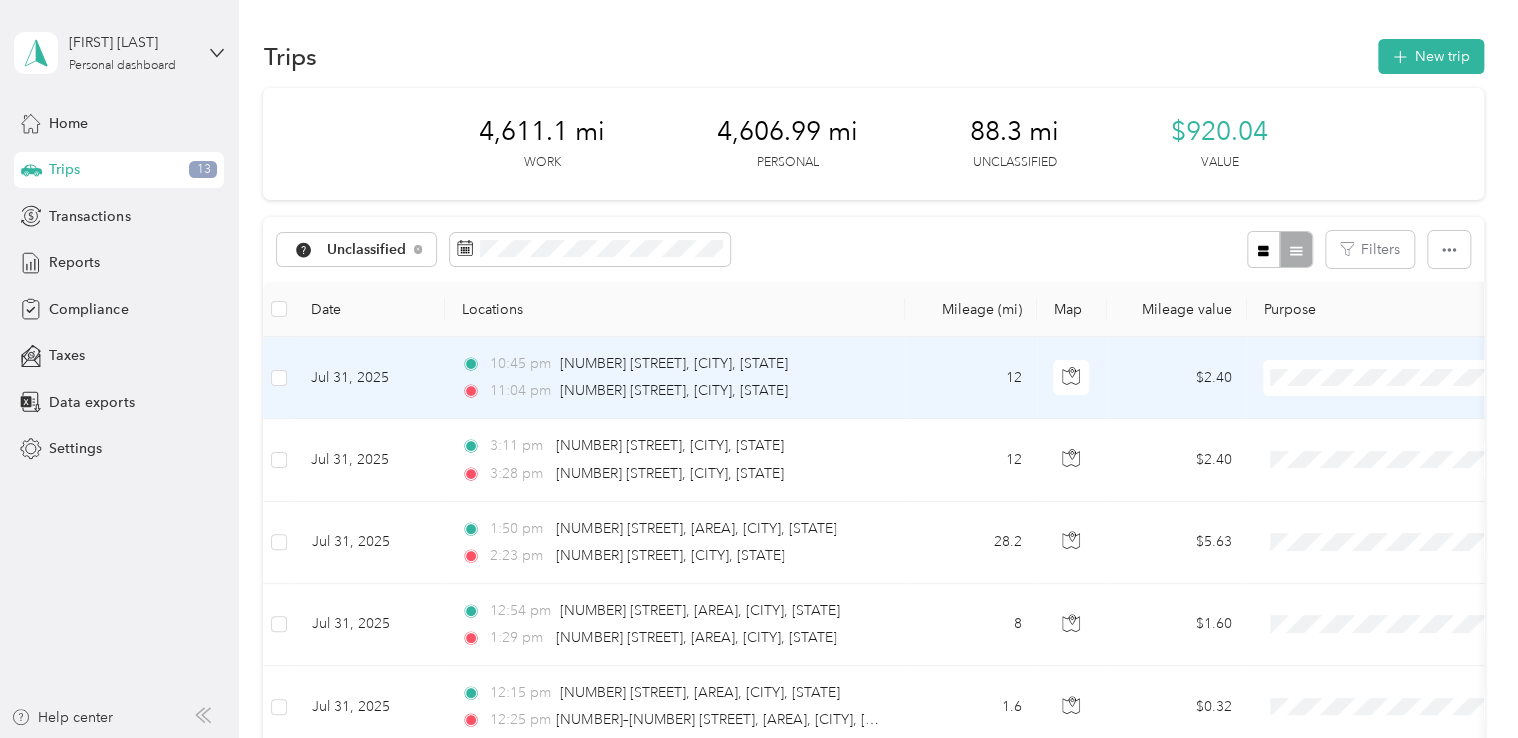 click on "Personal" at bounding box center (1405, 449) 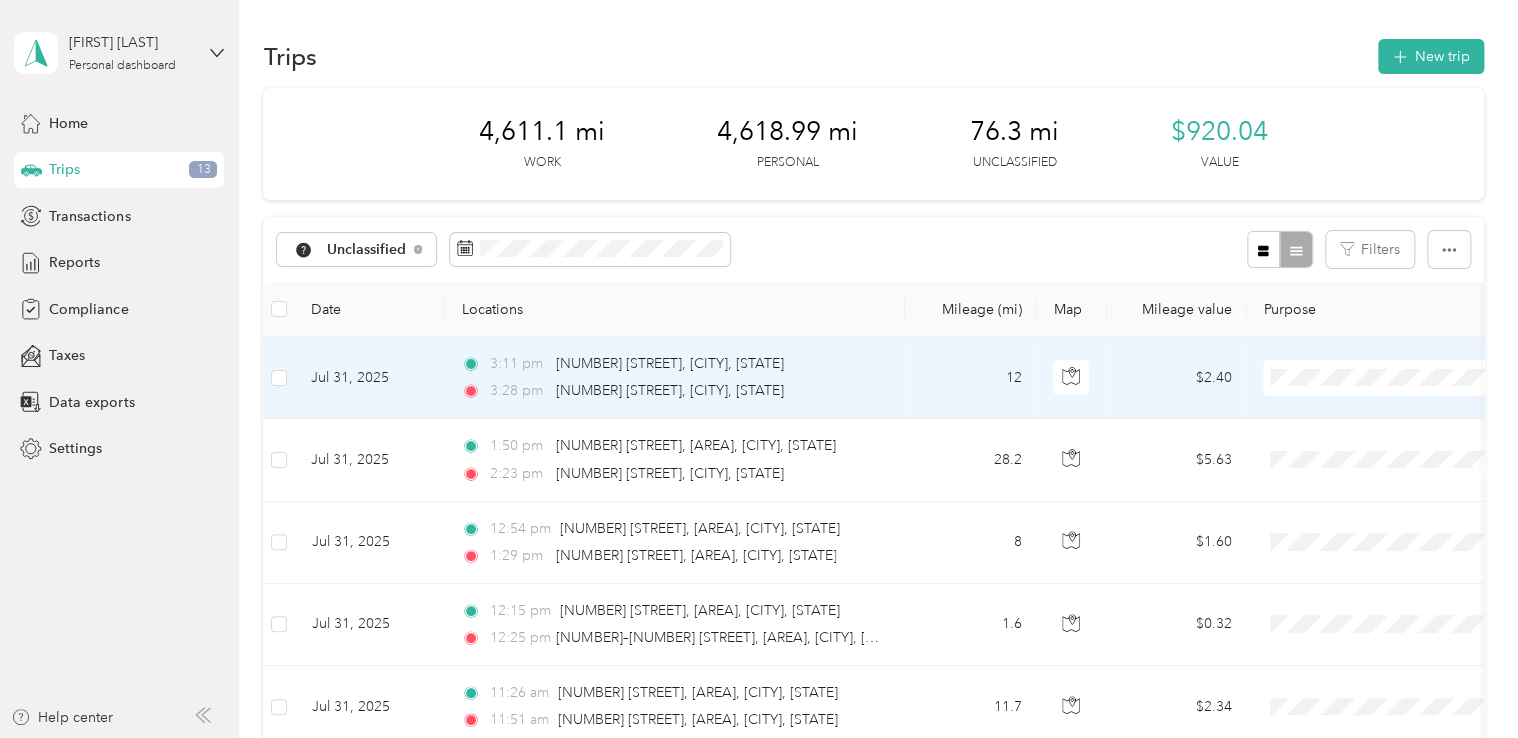 click on "Personal" at bounding box center [1405, 449] 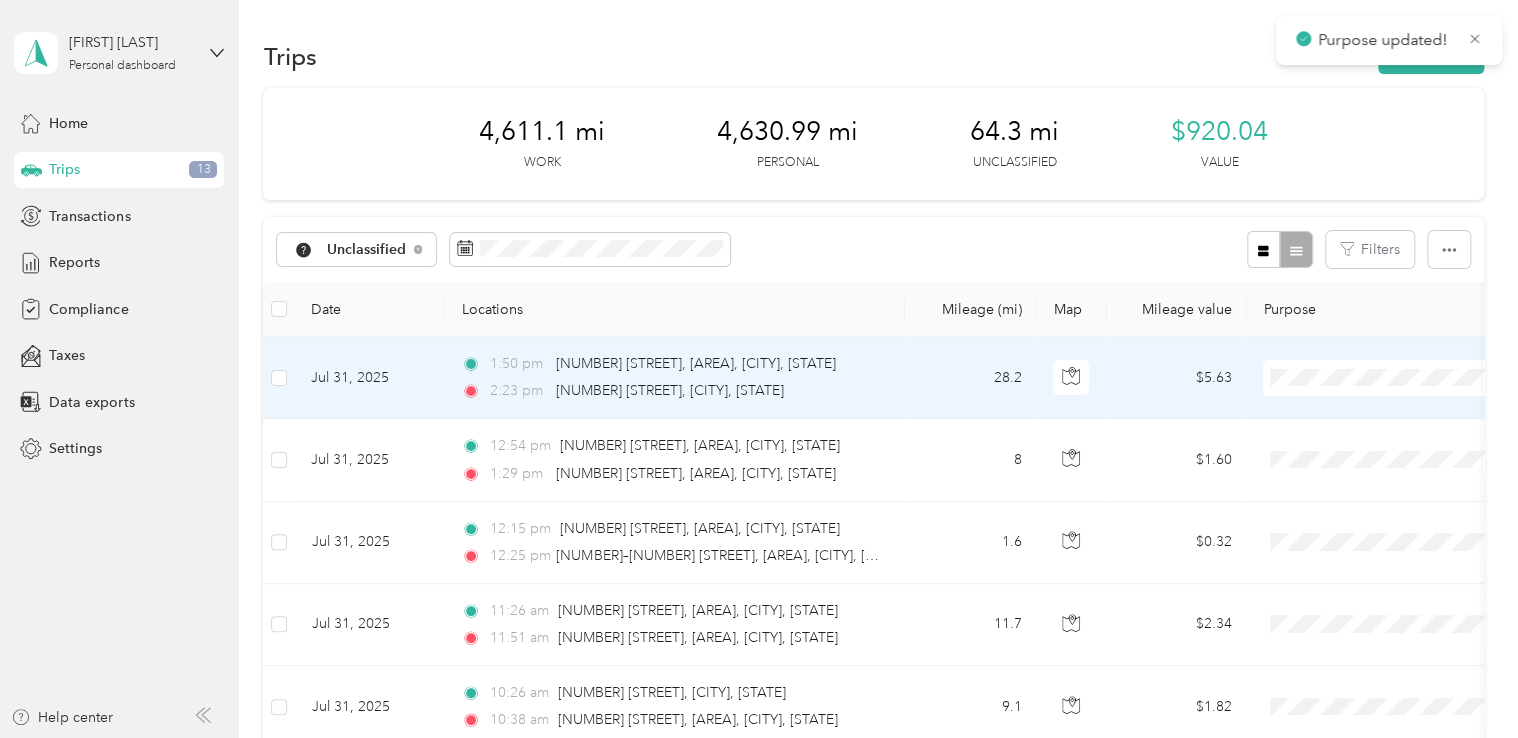 click on "Community Coffee Personal" at bounding box center [1388, 432] 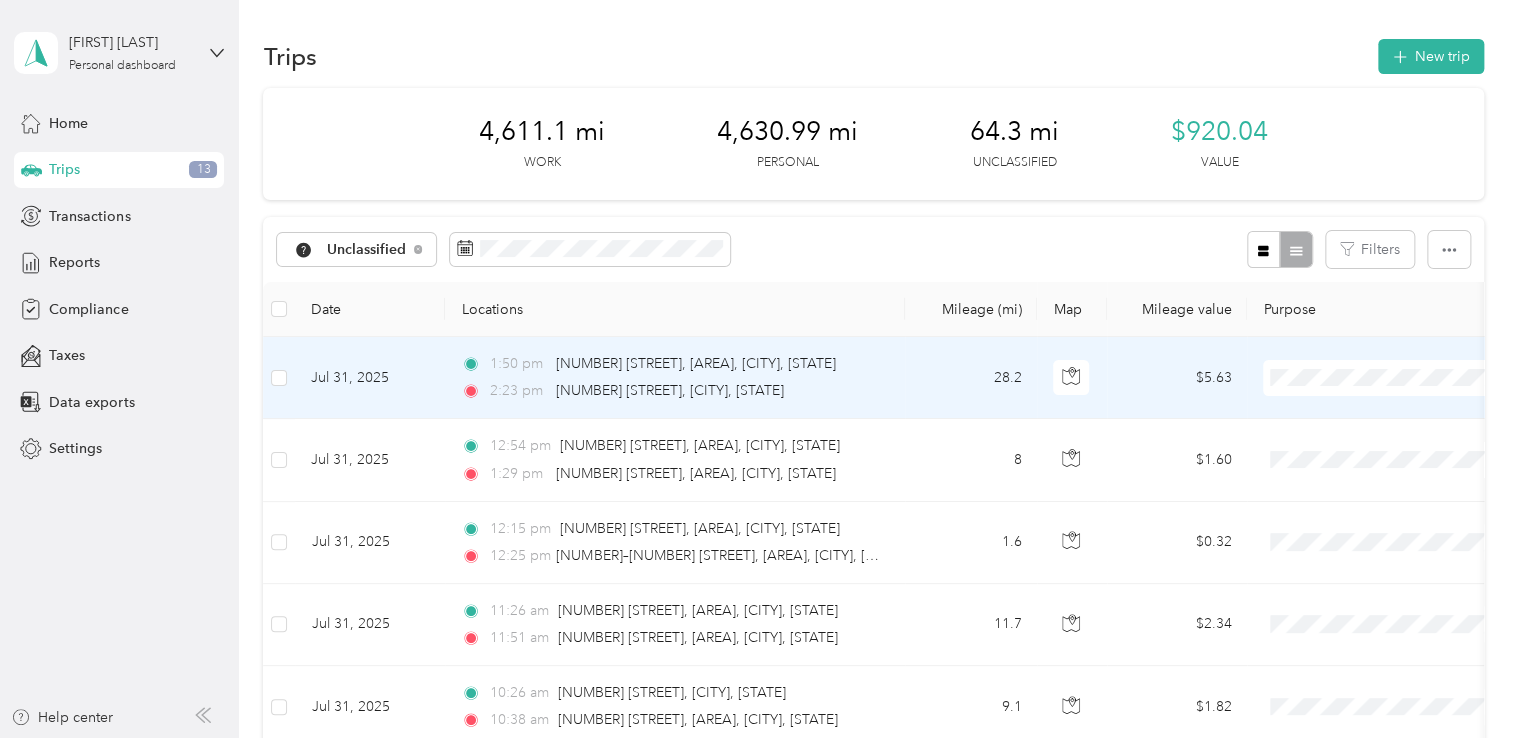 click on "Community Coffee" at bounding box center [1405, 413] 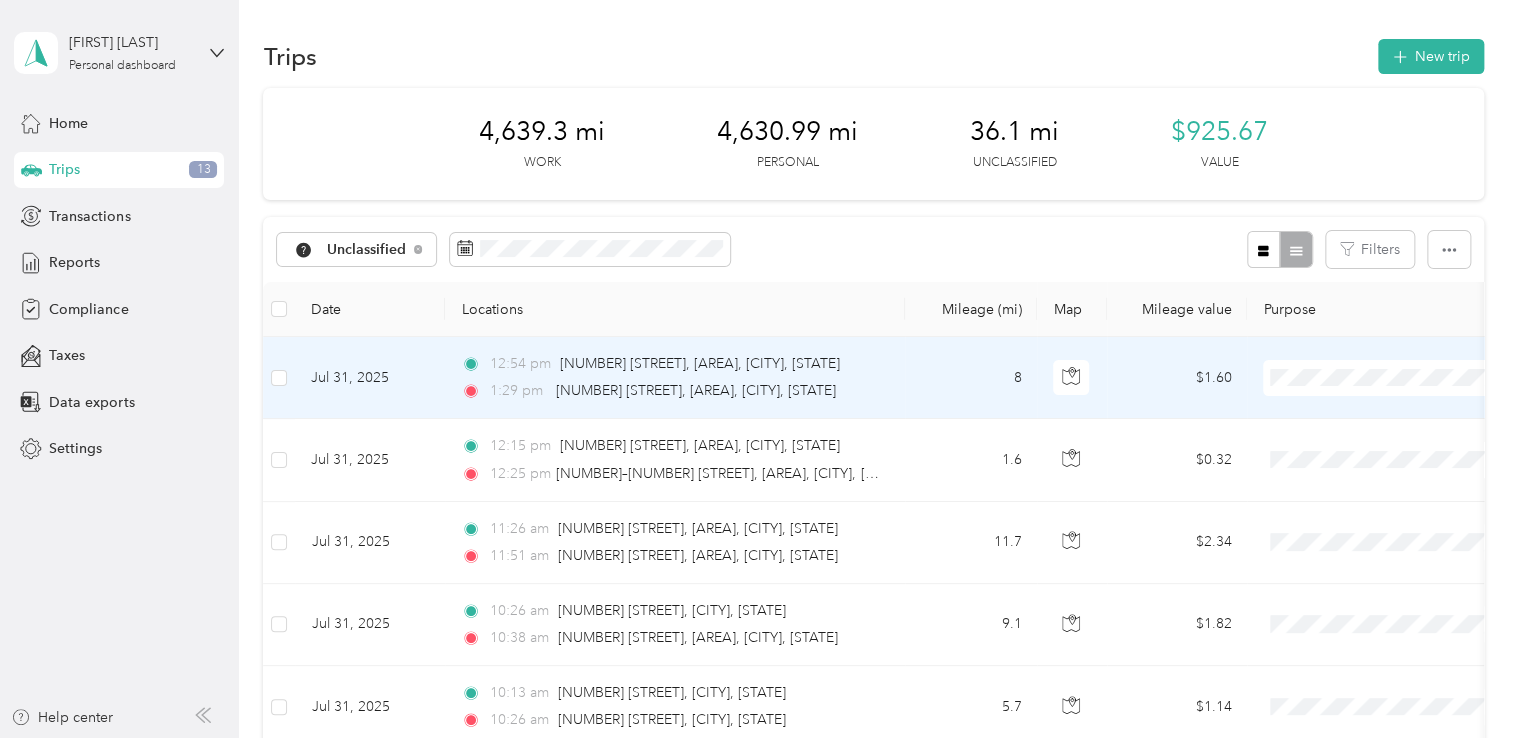 click on "Community Coffee" at bounding box center [1388, 414] 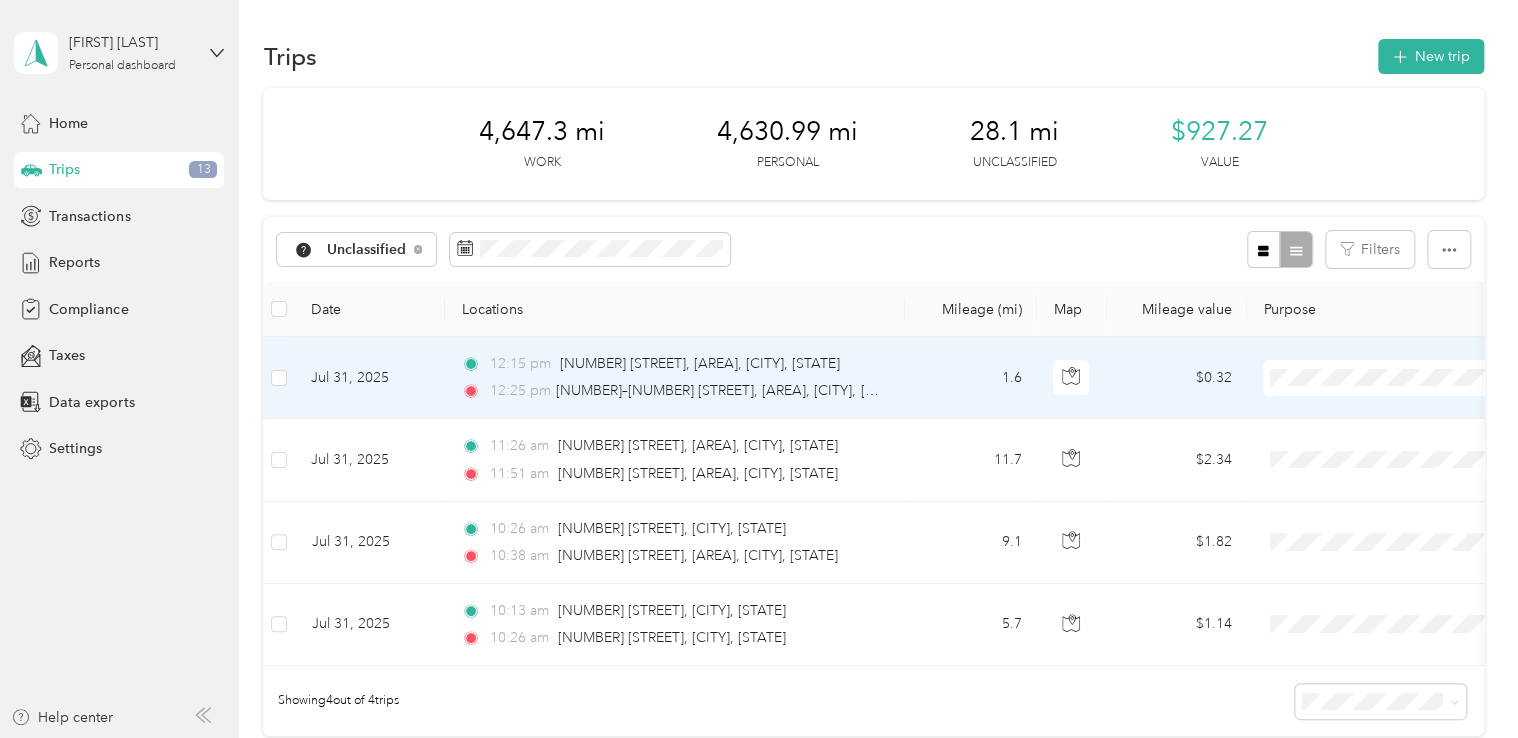 click on "Community Coffee" at bounding box center (1405, 414) 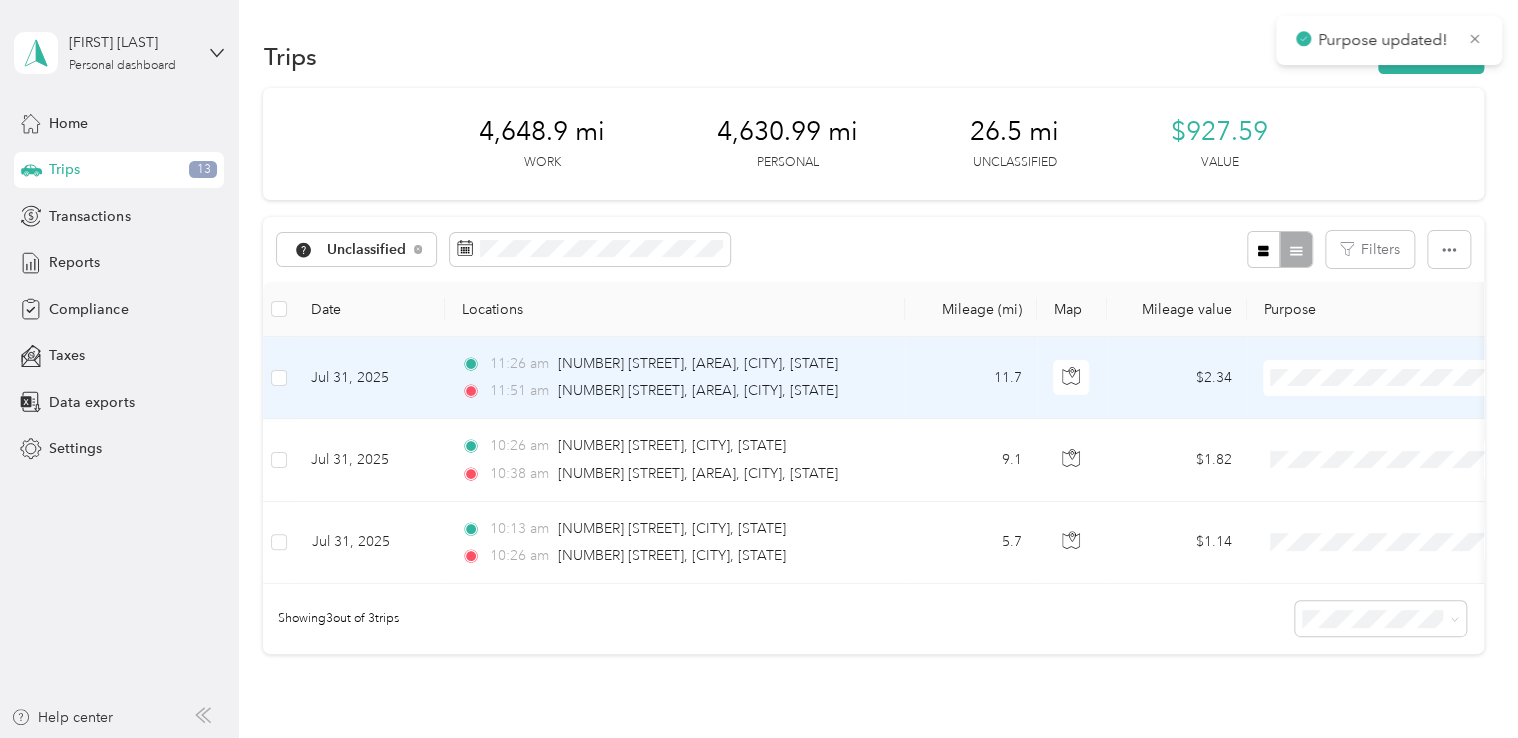 click on "Community Coffee" at bounding box center [1388, 414] 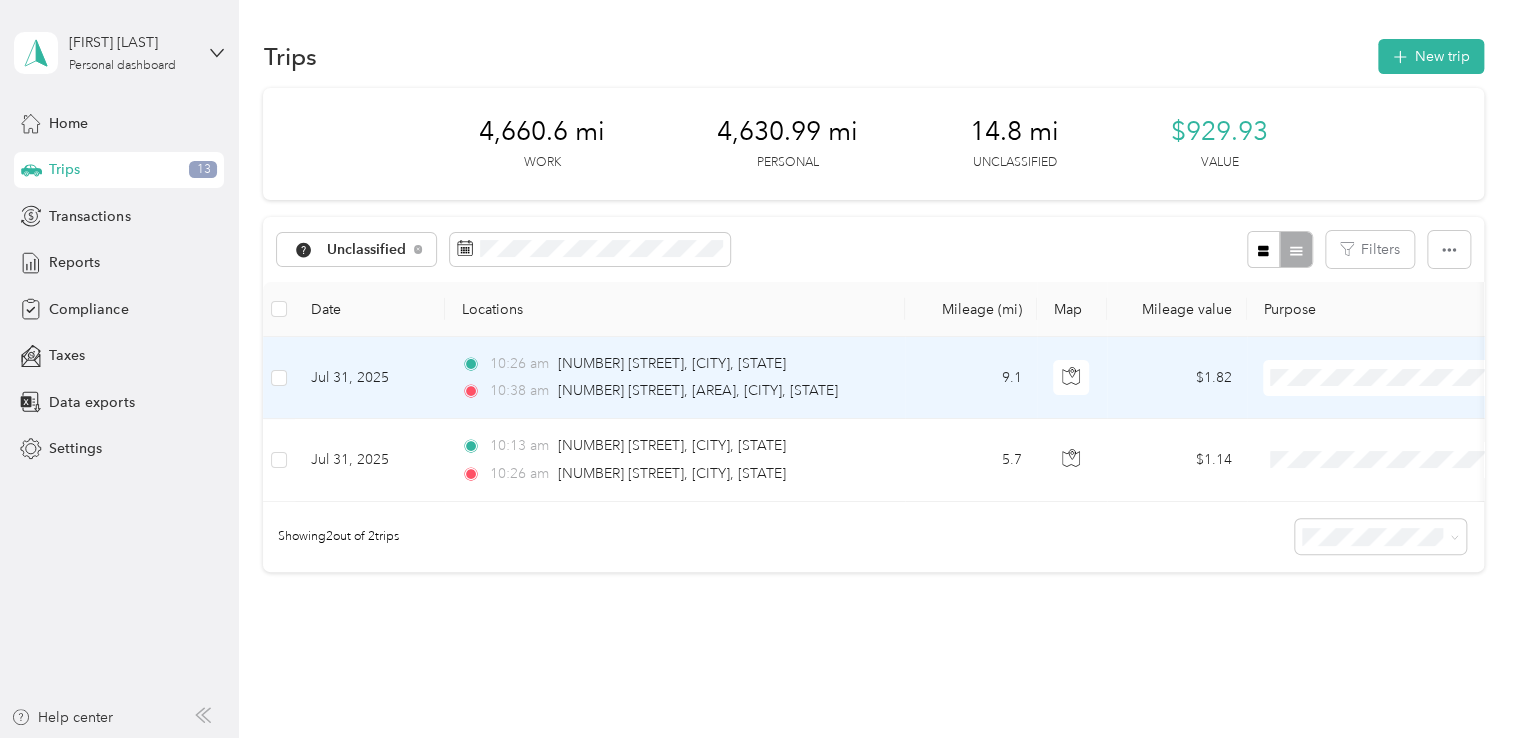 click on "Community Coffee" at bounding box center [1405, 409] 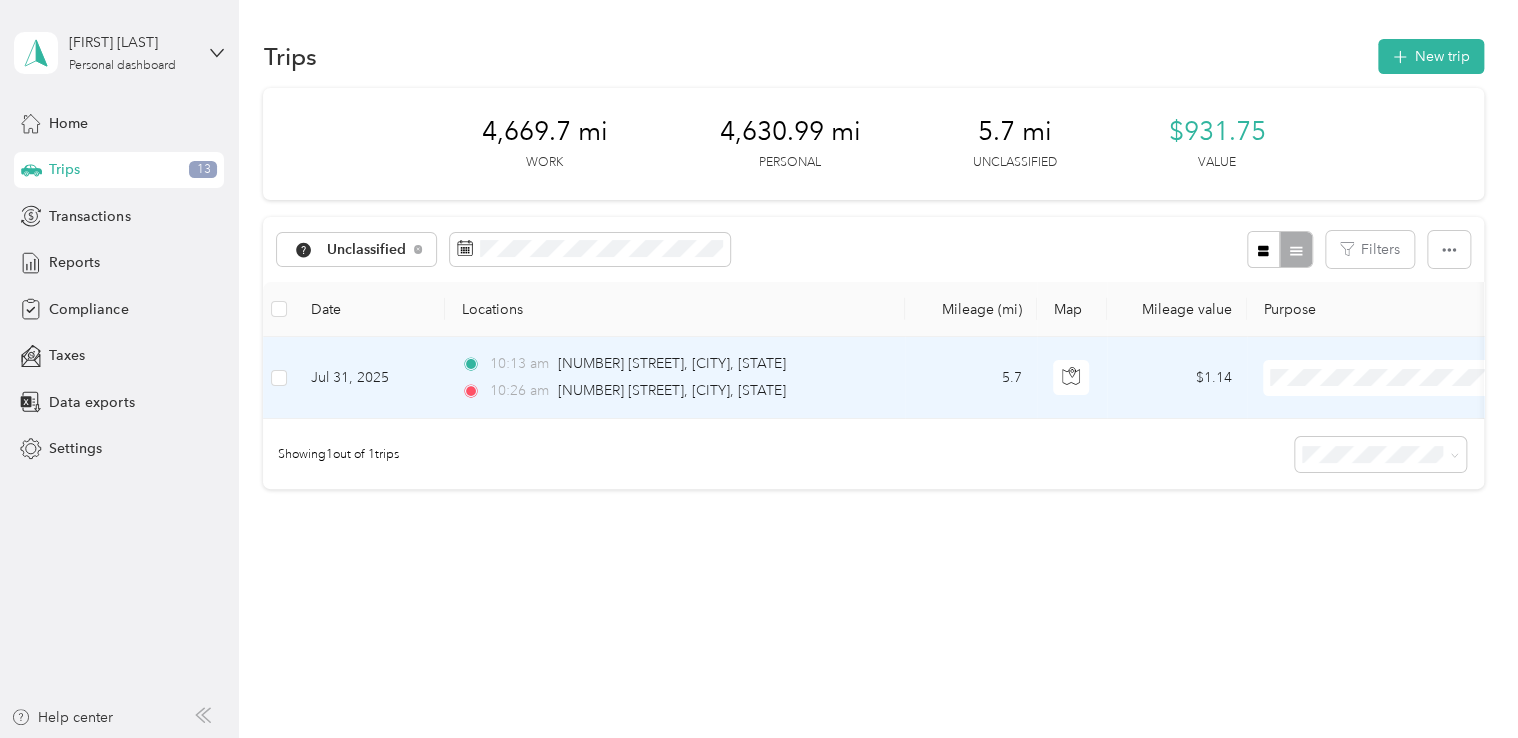click on "Community Coffee" at bounding box center [1405, 414] 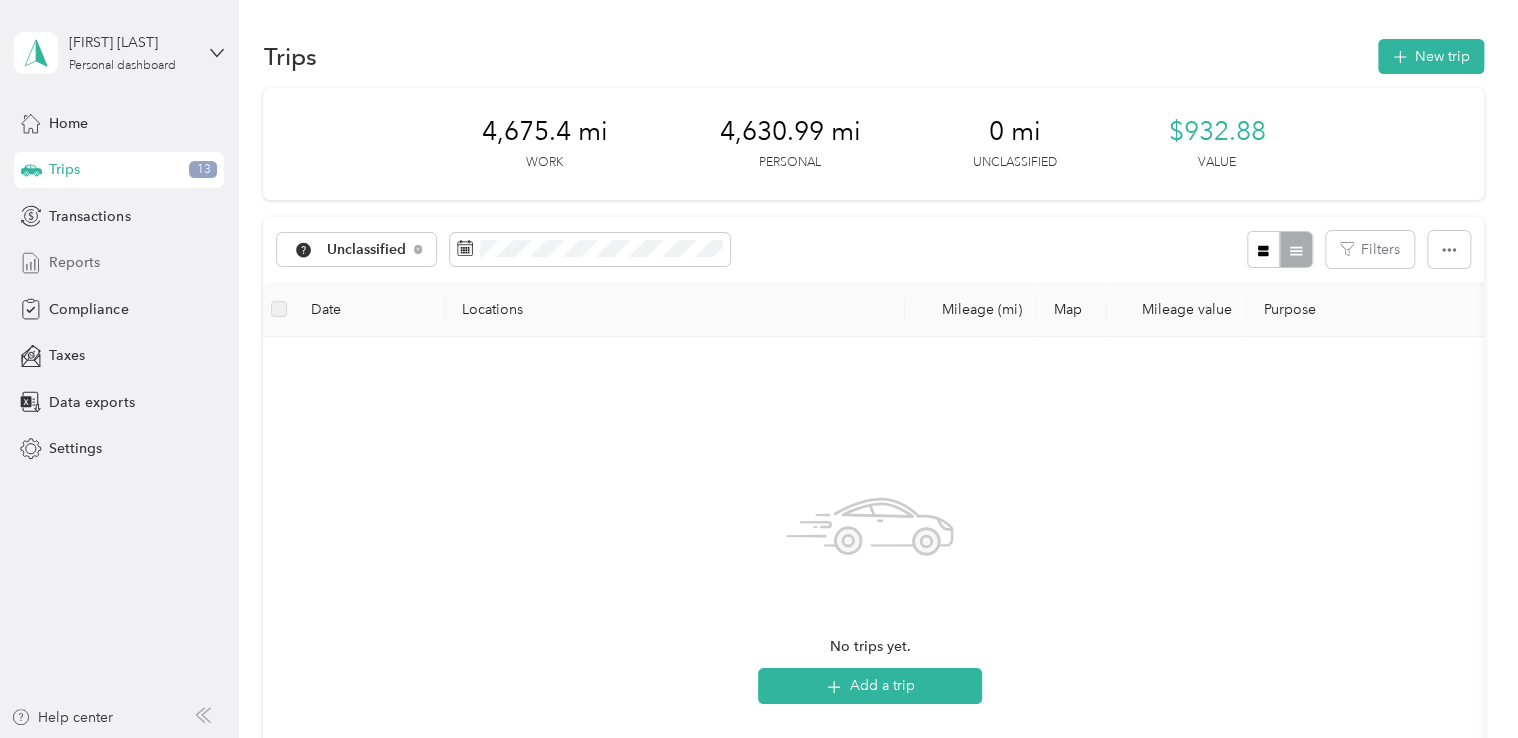 click on "Reports" at bounding box center [74, 262] 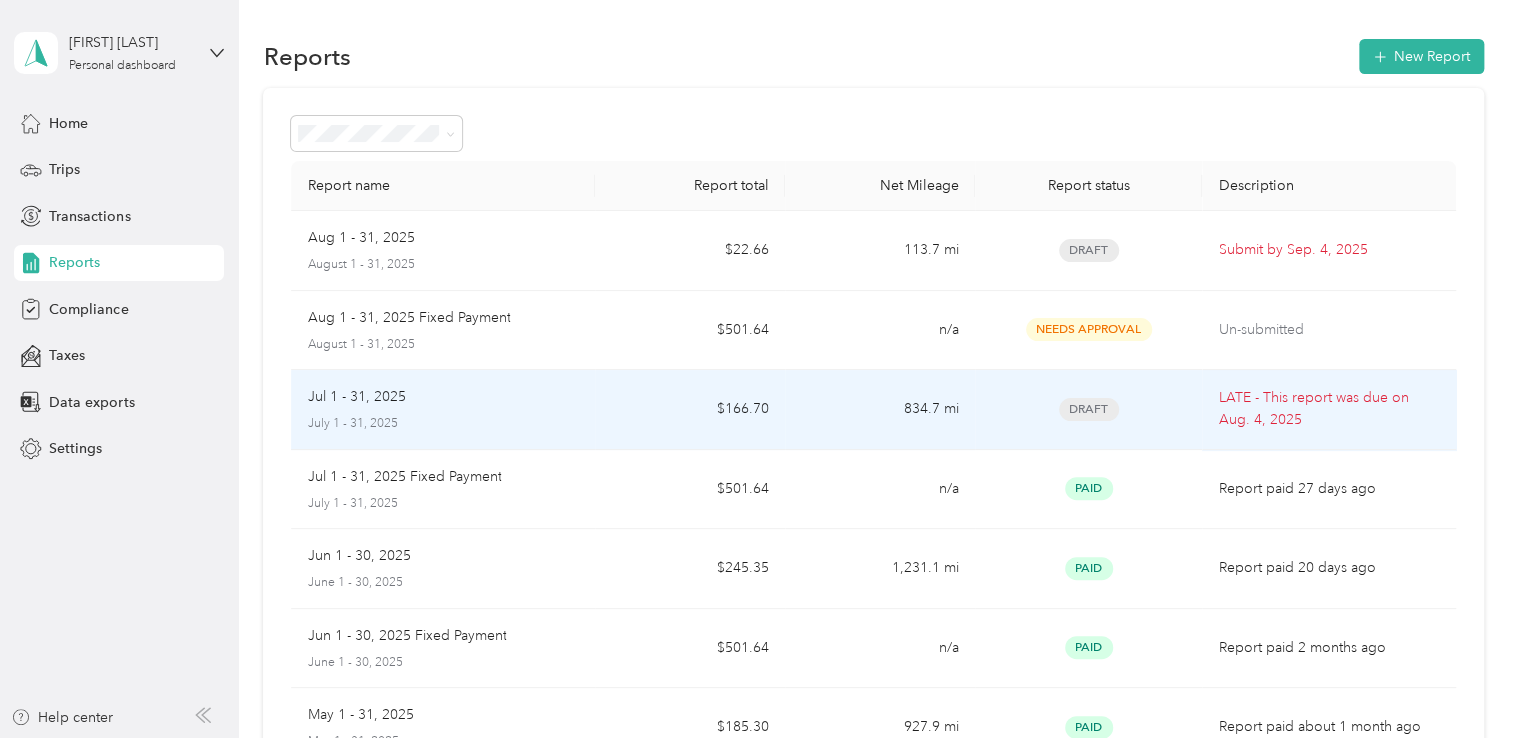 click on "Jul 1 - 31, 2025" at bounding box center (443, 397) 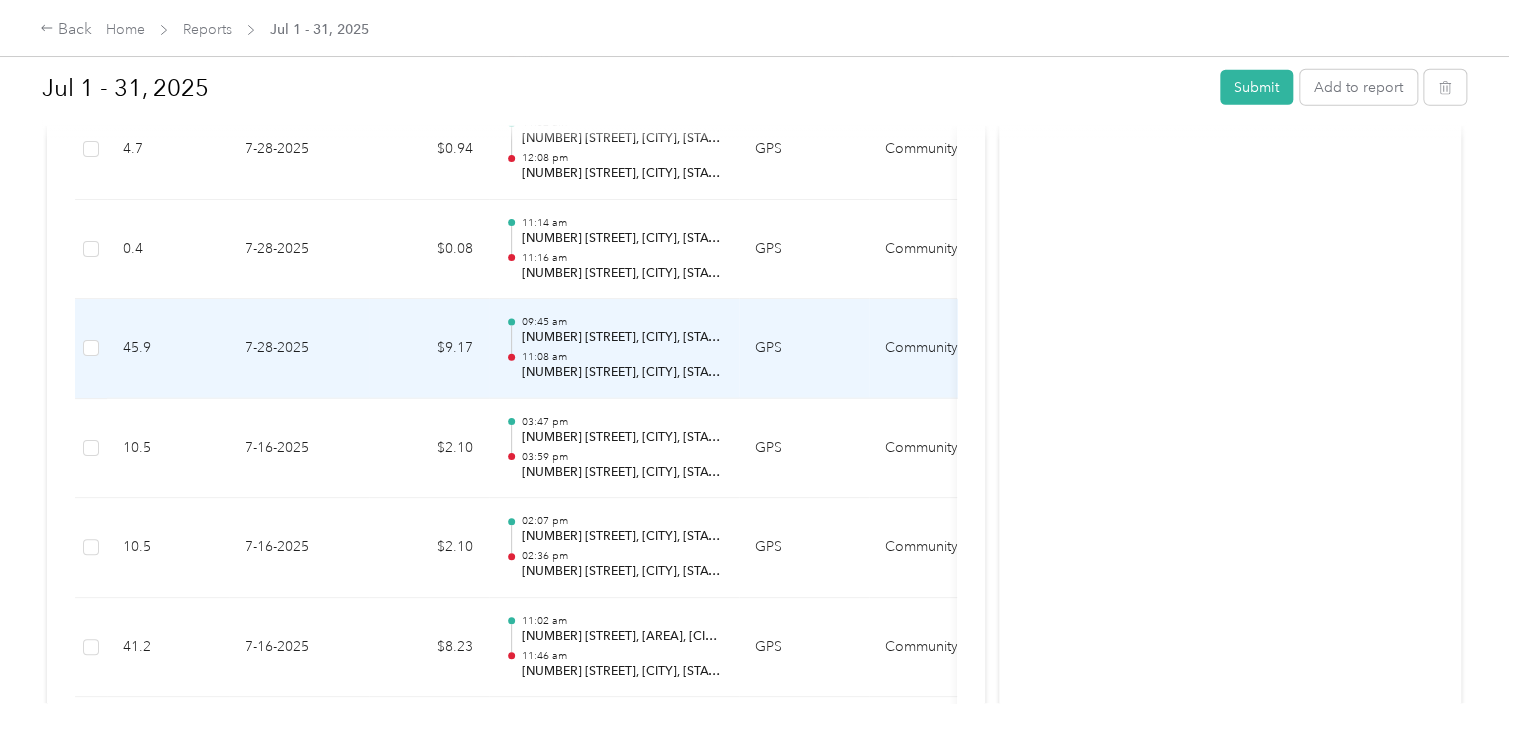 scroll, scrollTop: 2700, scrollLeft: 0, axis: vertical 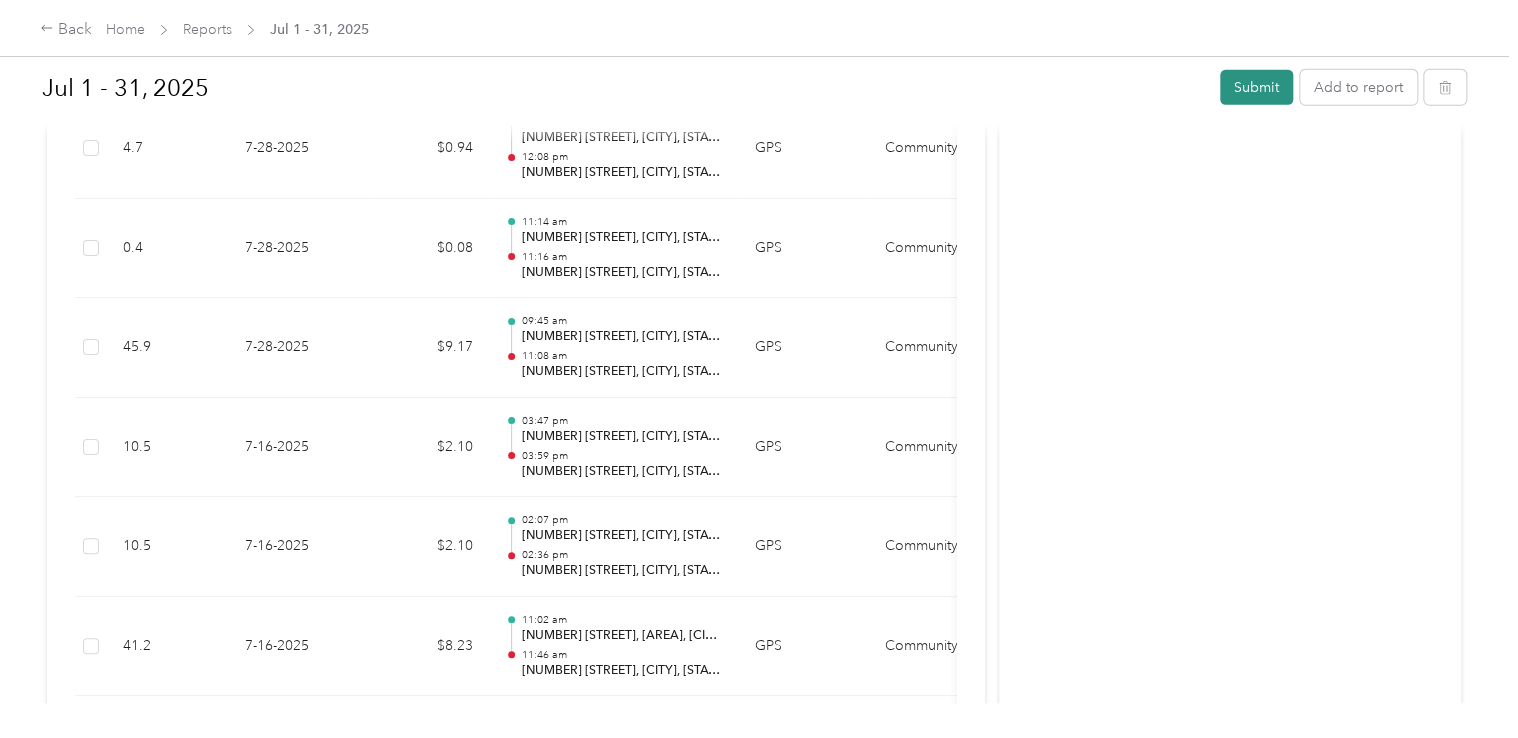 click on "Submit" at bounding box center [1256, 87] 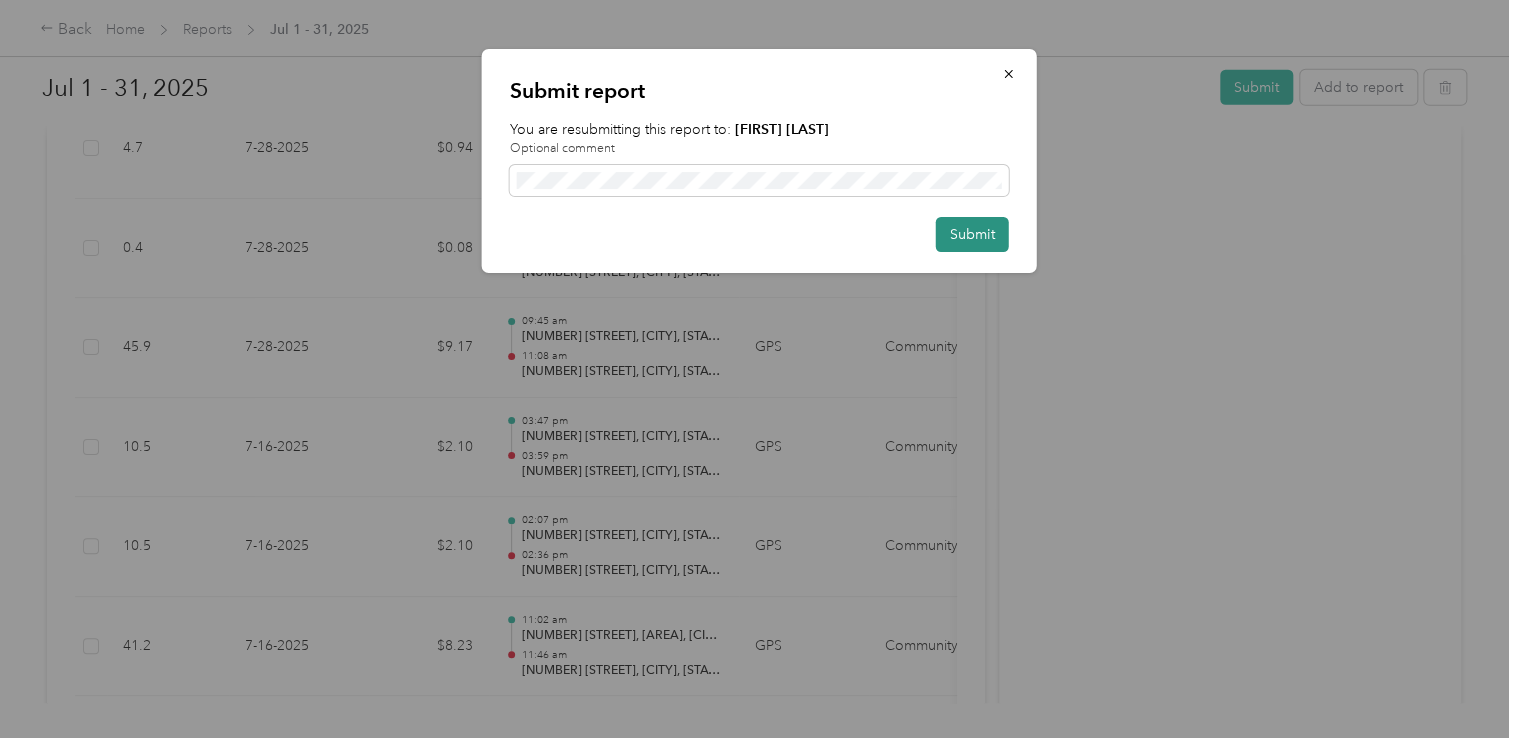 click on "Submit" at bounding box center (972, 234) 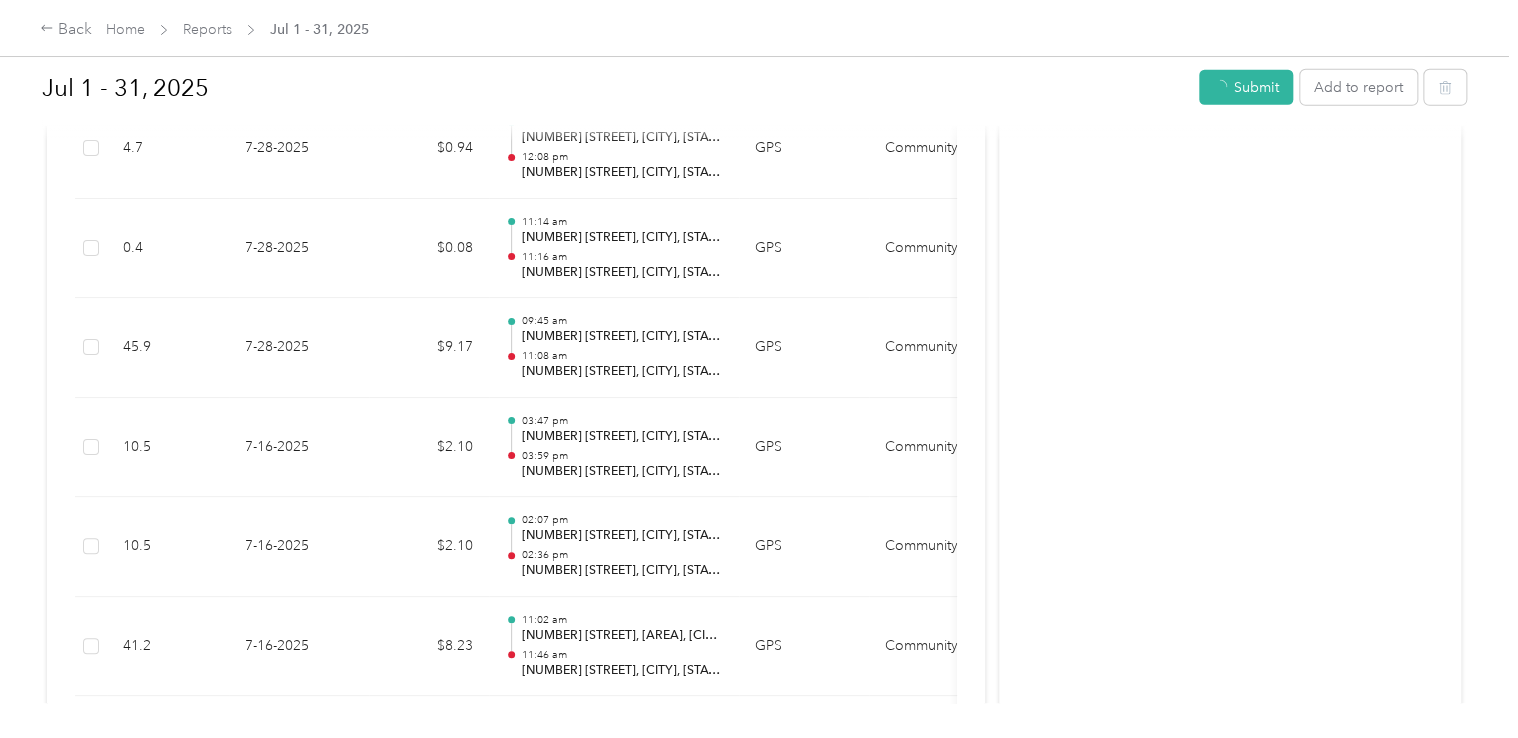 scroll, scrollTop: 2721, scrollLeft: 0, axis: vertical 